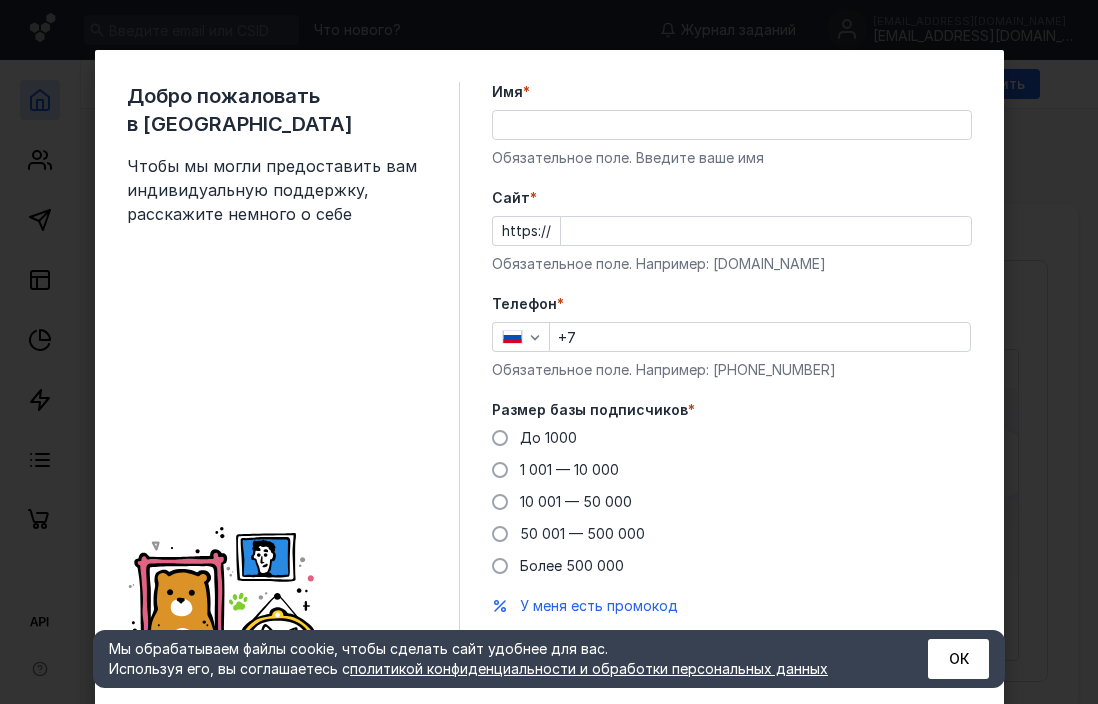 scroll, scrollTop: 0, scrollLeft: 0, axis: both 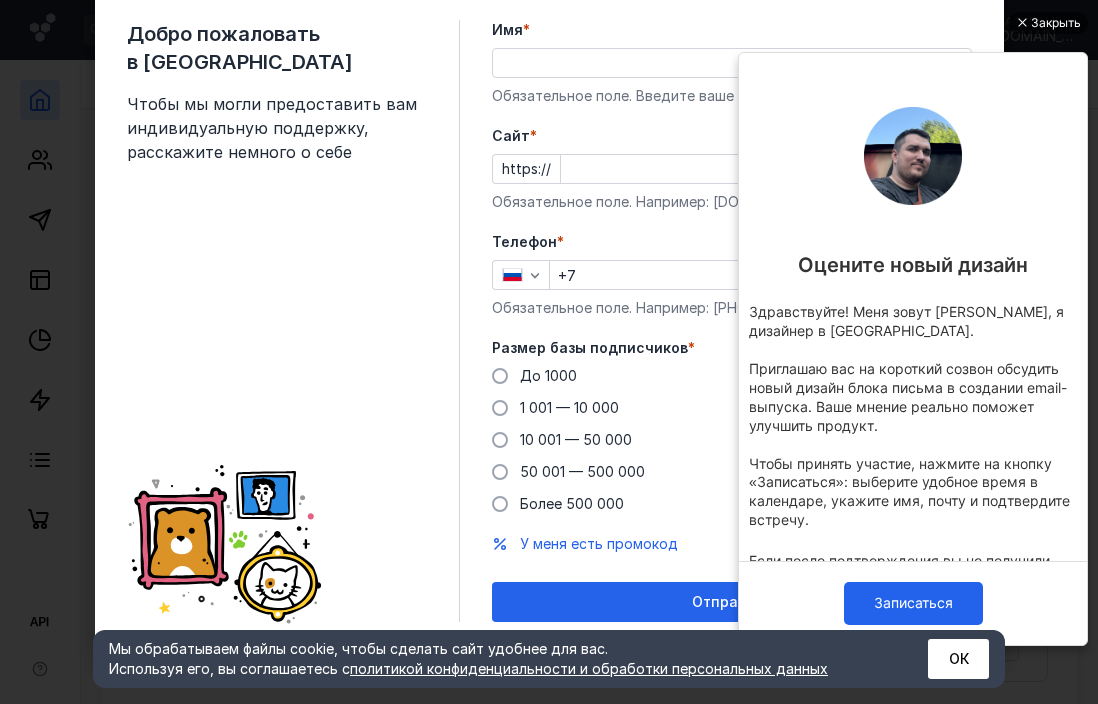 click on "Закрыть" at bounding box center (1048, 23) 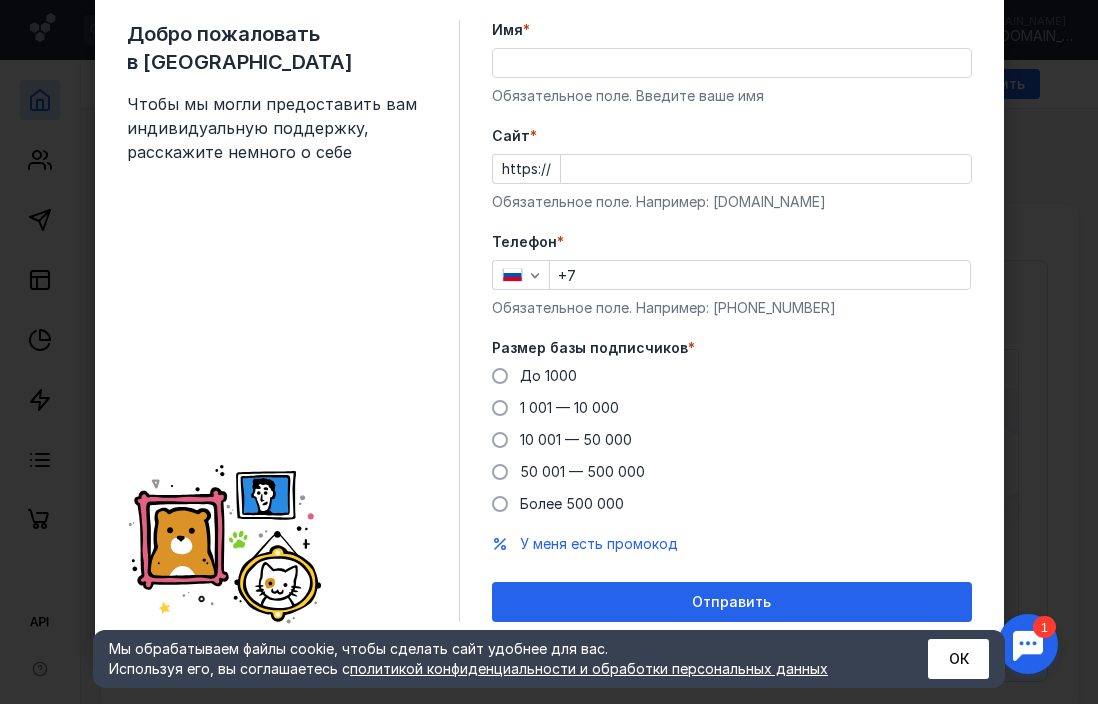 scroll, scrollTop: 0, scrollLeft: 0, axis: both 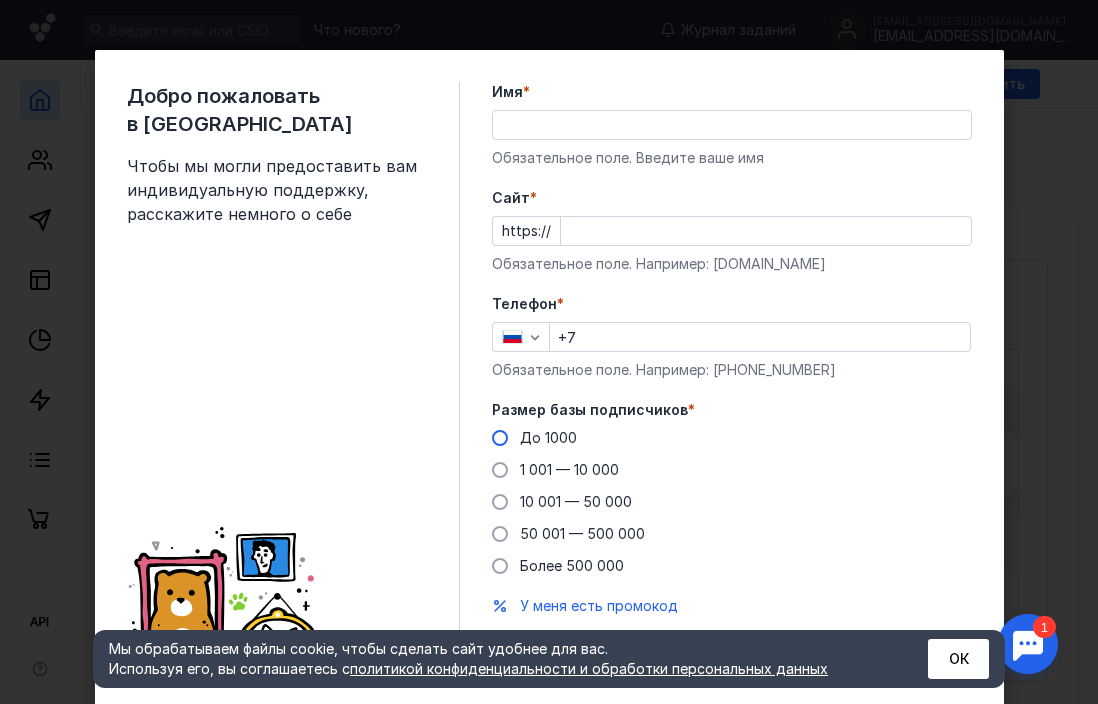 click at bounding box center [500, 438] 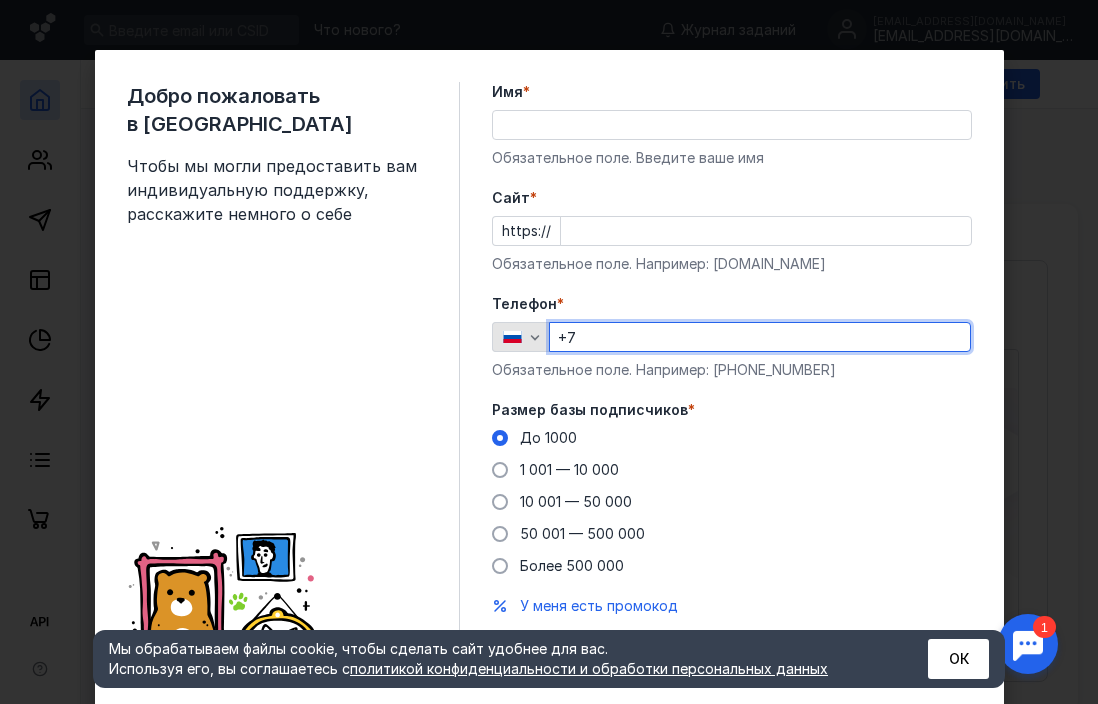 drag, startPoint x: 588, startPoint y: 338, endPoint x: 521, endPoint y: 334, distance: 67.11929 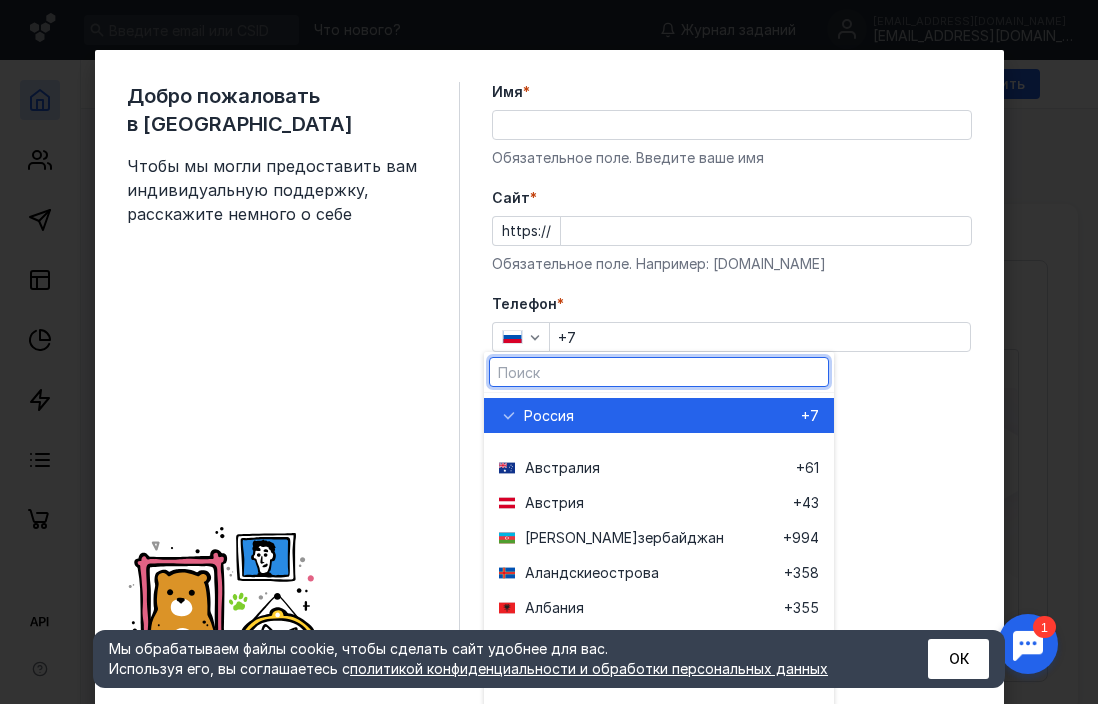 click at bounding box center [659, 372] 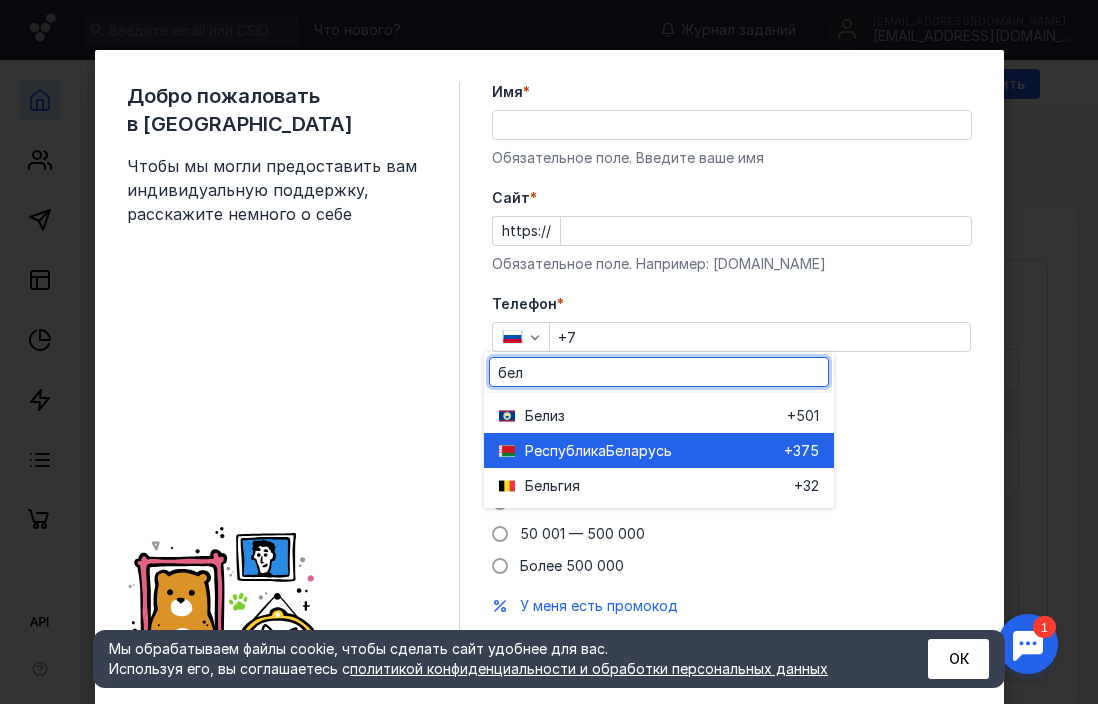 type on "бел" 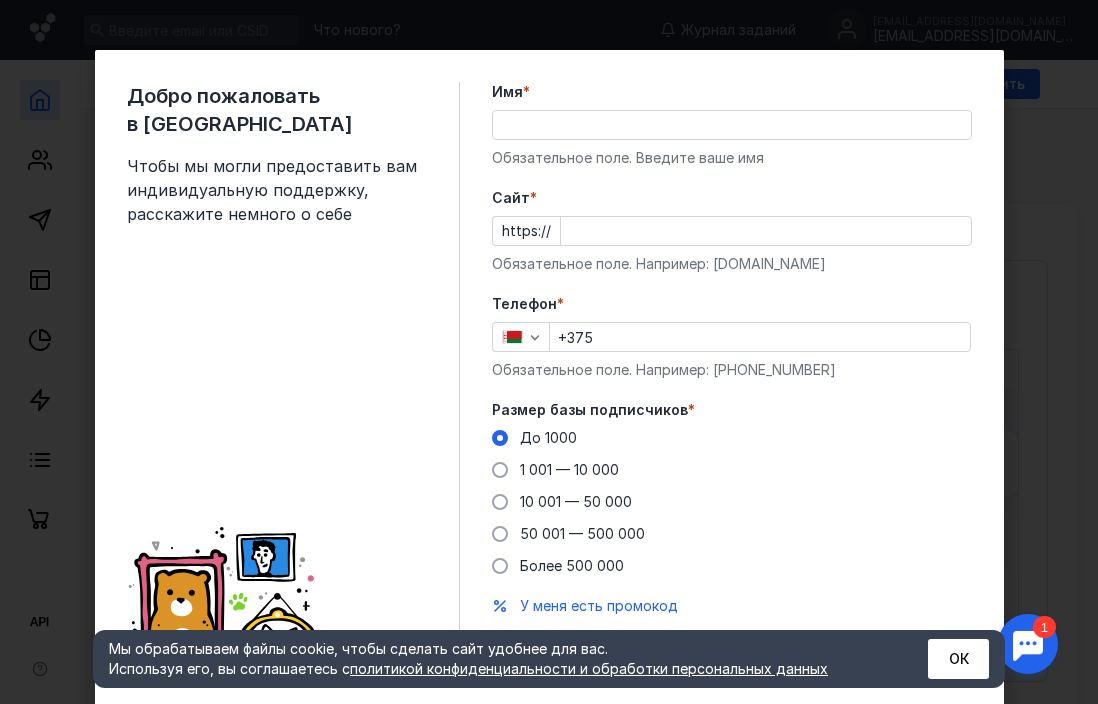 click on "+375" at bounding box center [760, 337] 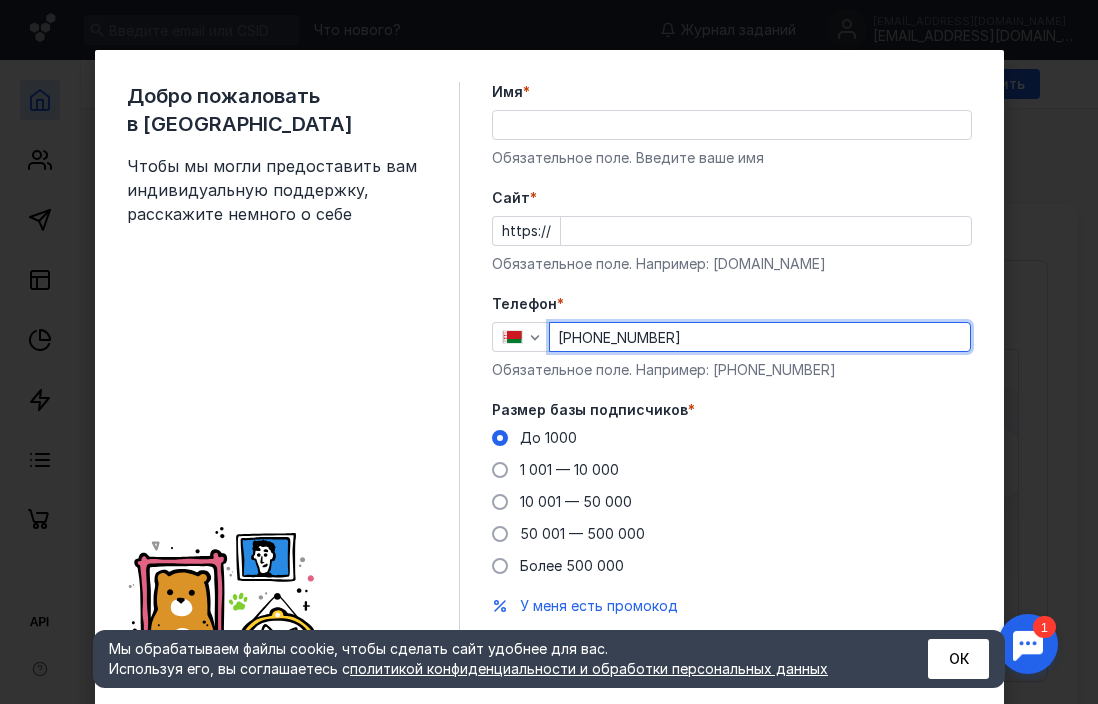 type on "[PHONE_NUMBER]" 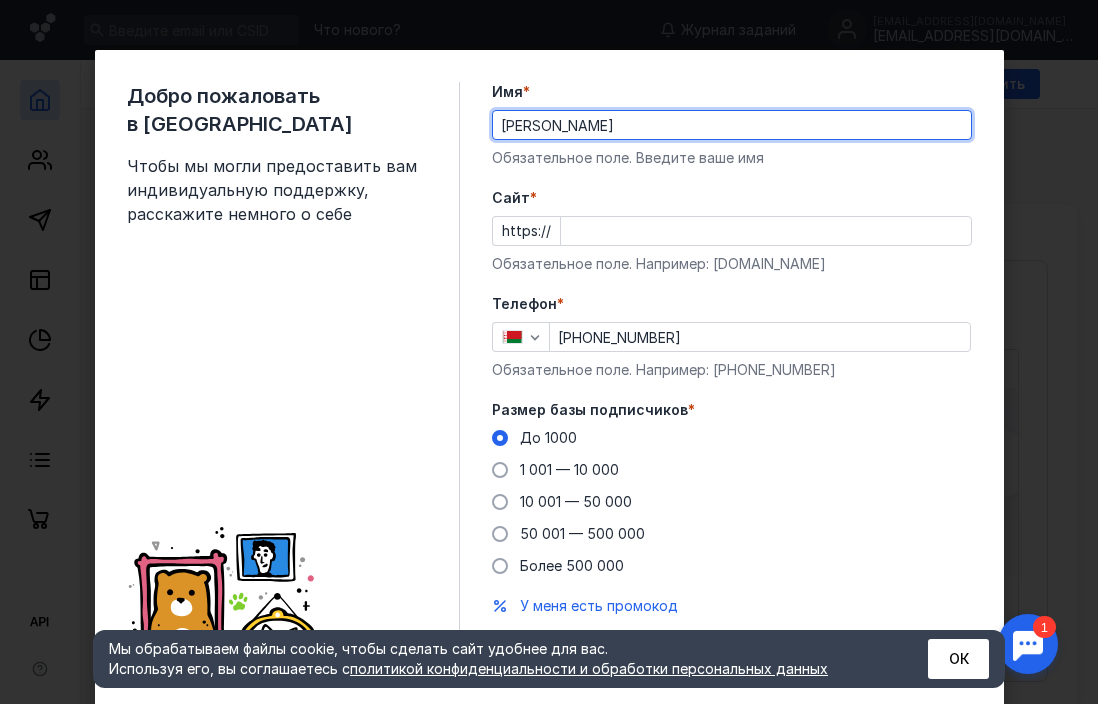 type on "[PERSON_NAME]" 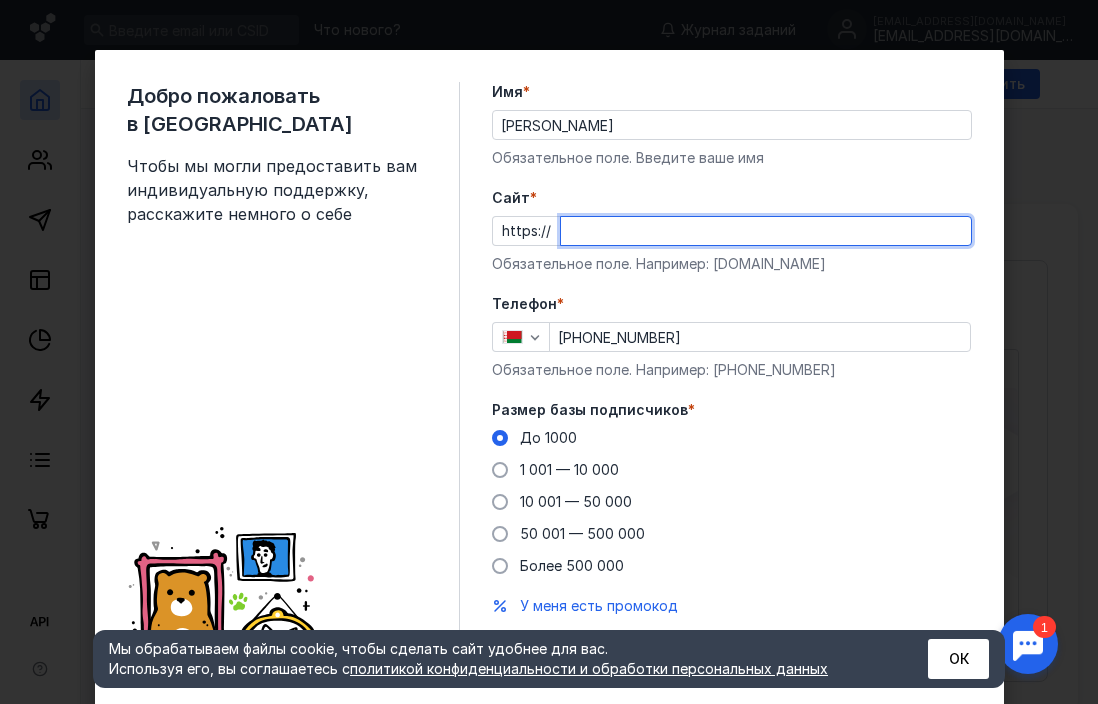 paste on "[URL][DOMAIN_NAME]" 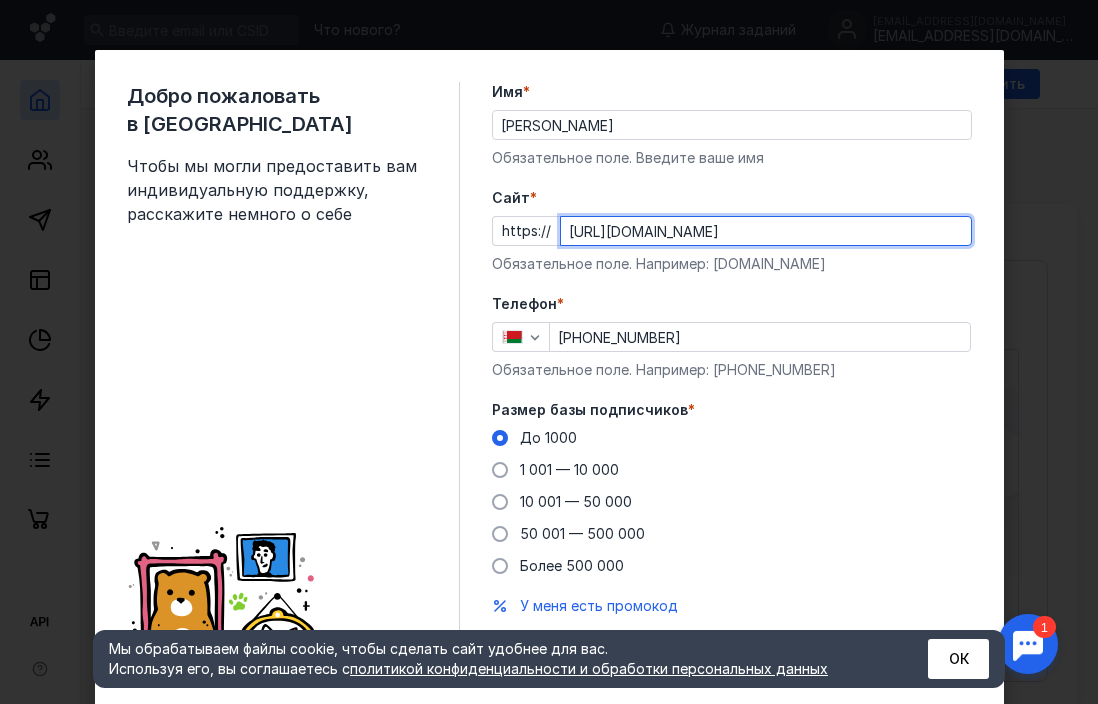drag, startPoint x: 558, startPoint y: 232, endPoint x: 635, endPoint y: 232, distance: 77 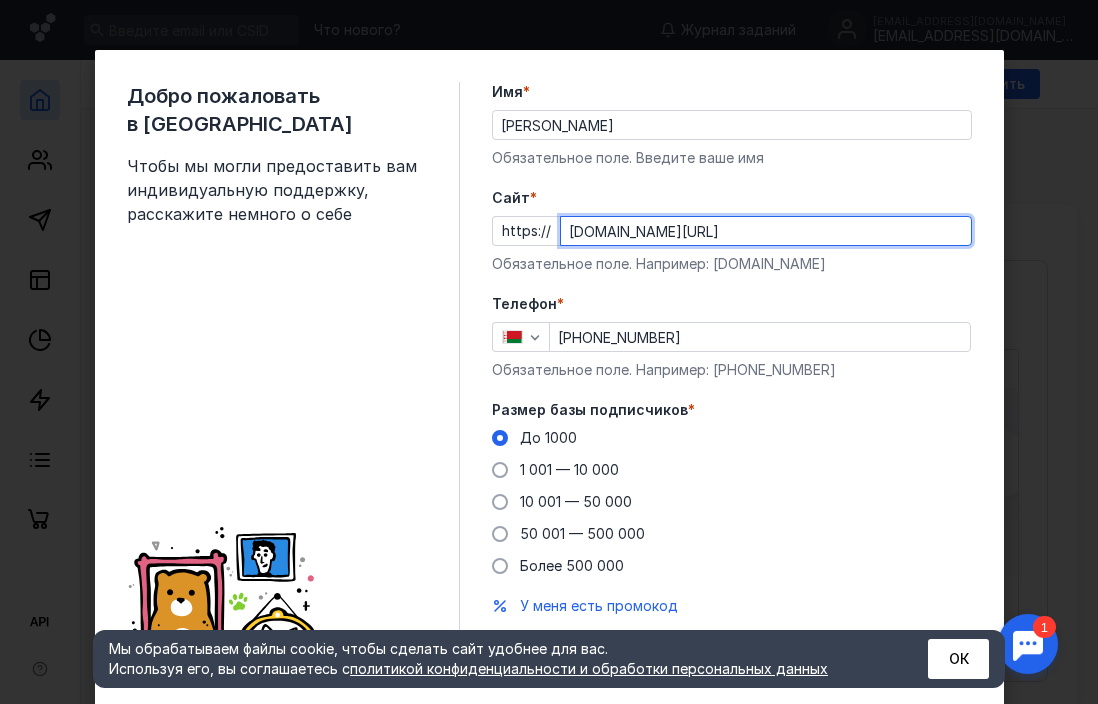 type on "[DOMAIN_NAME][URL]" 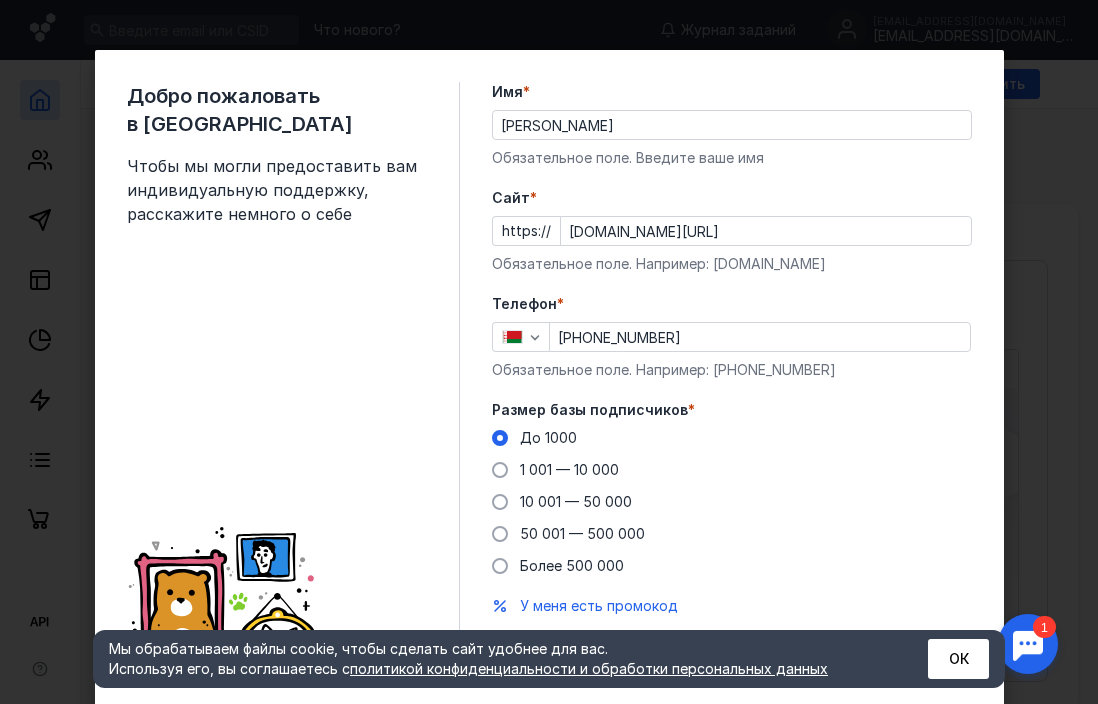 click on "Имя  * [PERSON_NAME] поле. Введите ваше имя [PERSON_NAME]  * https:// [DOMAIN_NAME][URL] Обязательное поле. Например: [DOMAIN_NAME] Телефон  * [PHONE_NUMBER] Обязательное поле. Например: [PHONE_NUMBER] Размер базы подписчиков  * До [DATE] 1 001 — 10 000 10 001 — 50 000 50 001 — 500 000 Более 500 000 У меня есть промокод Отправить" at bounding box center (732, 383) 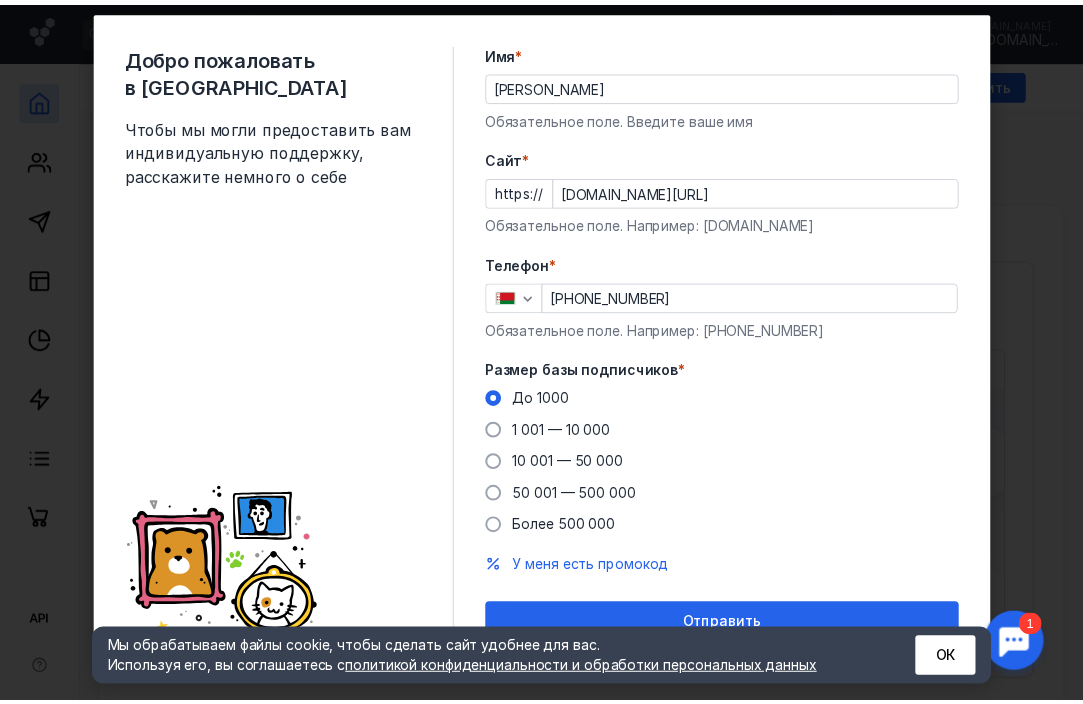 scroll, scrollTop: 62, scrollLeft: 0, axis: vertical 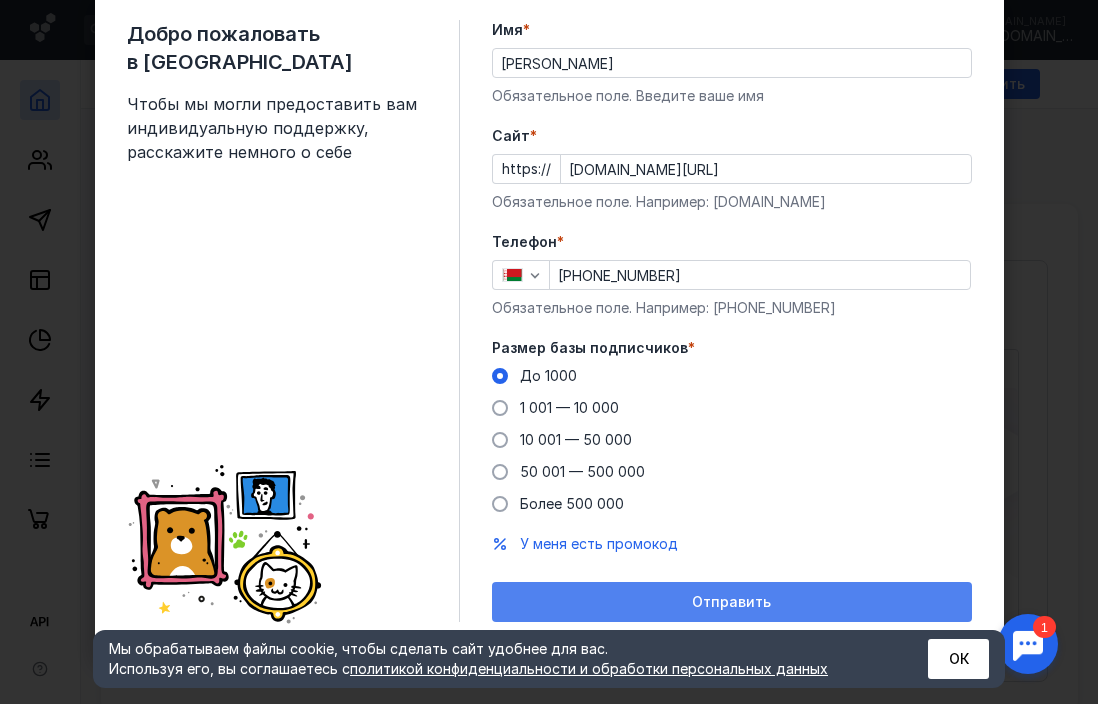 click on "Отправить" at bounding box center (731, 602) 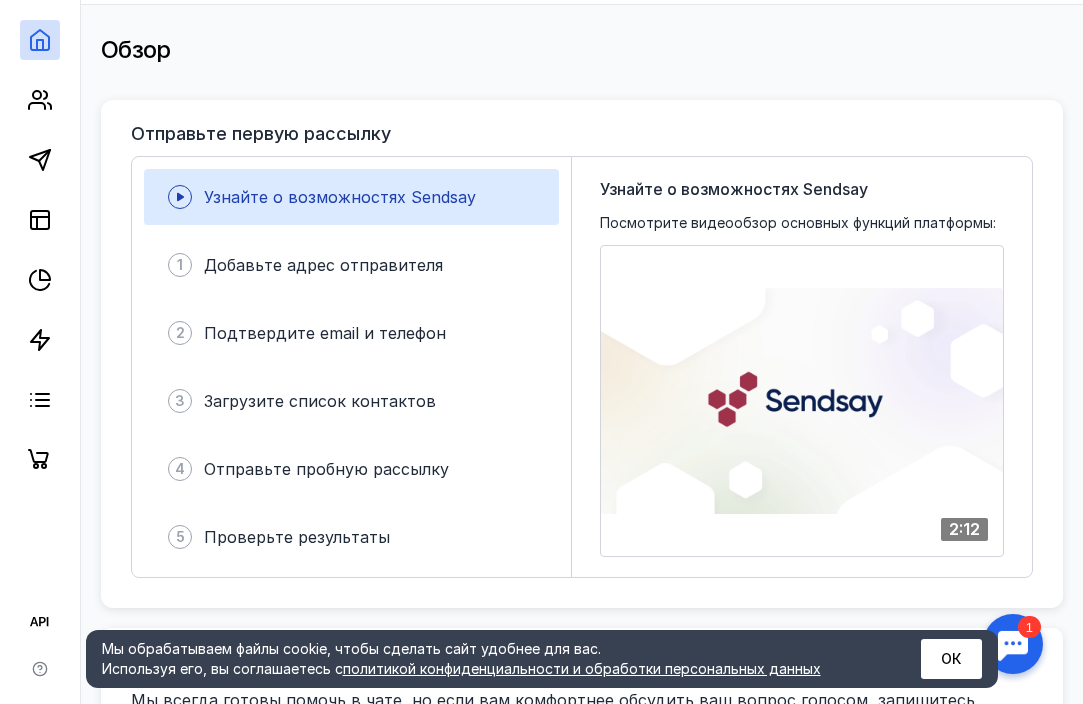 scroll, scrollTop: 200, scrollLeft: 0, axis: vertical 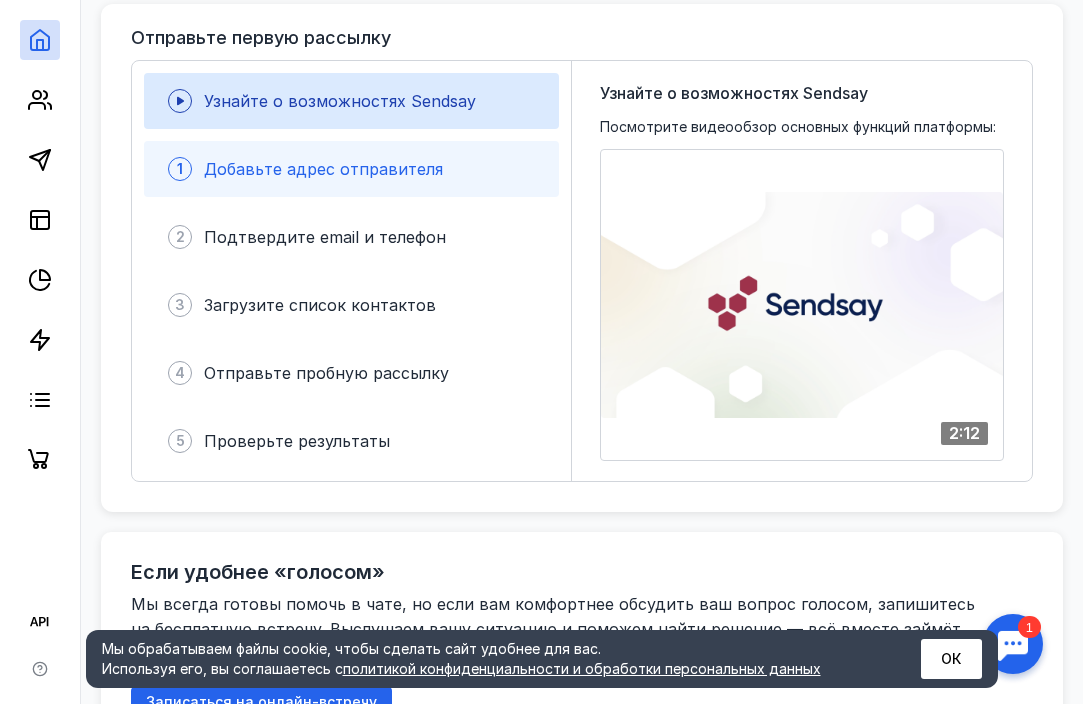 click on "Добавьте адрес отправителя" at bounding box center (323, 169) 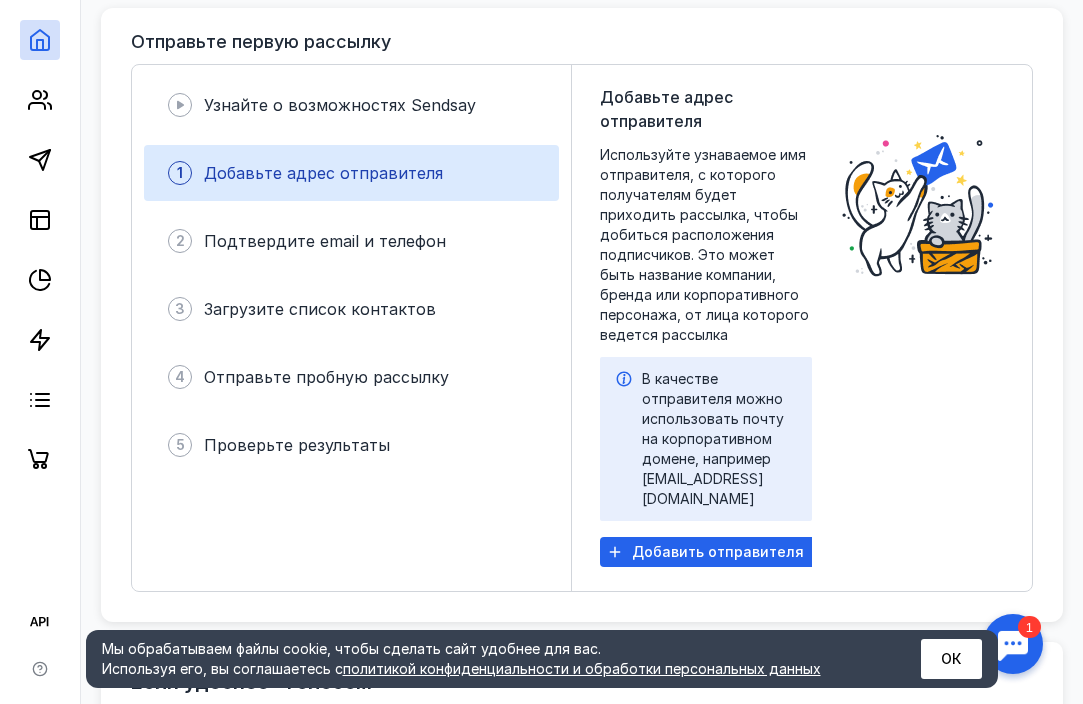 scroll, scrollTop: 161, scrollLeft: 0, axis: vertical 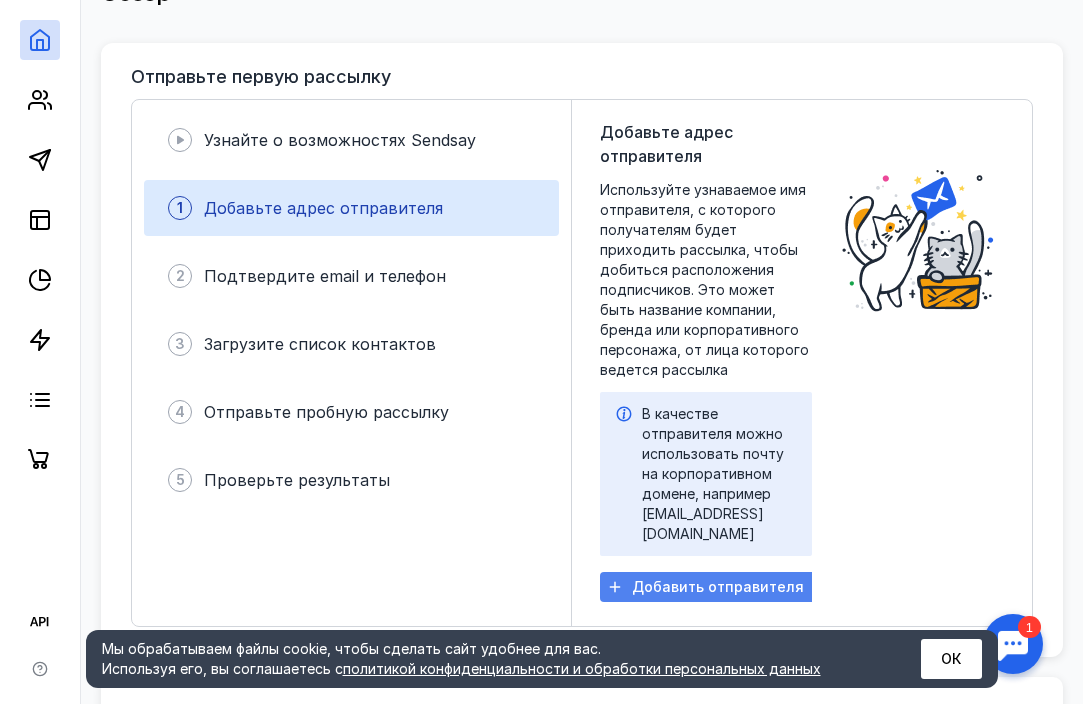 click on "Добавить отправителя" at bounding box center (718, 587) 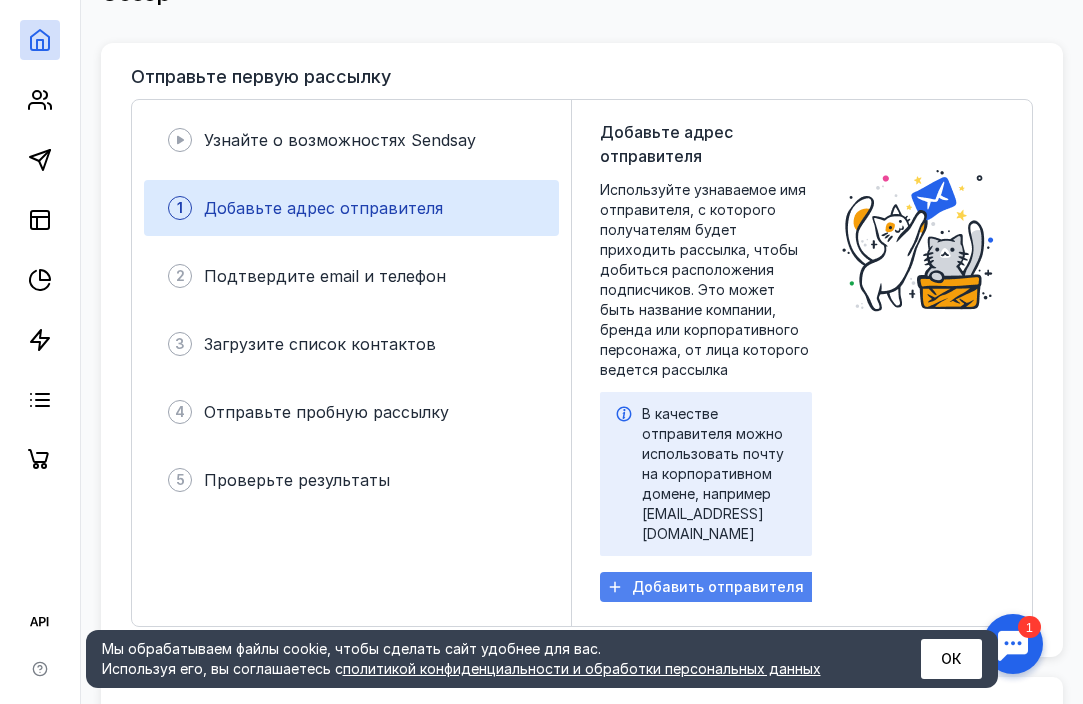 click on "Добавить отправителя" at bounding box center (718, 587) 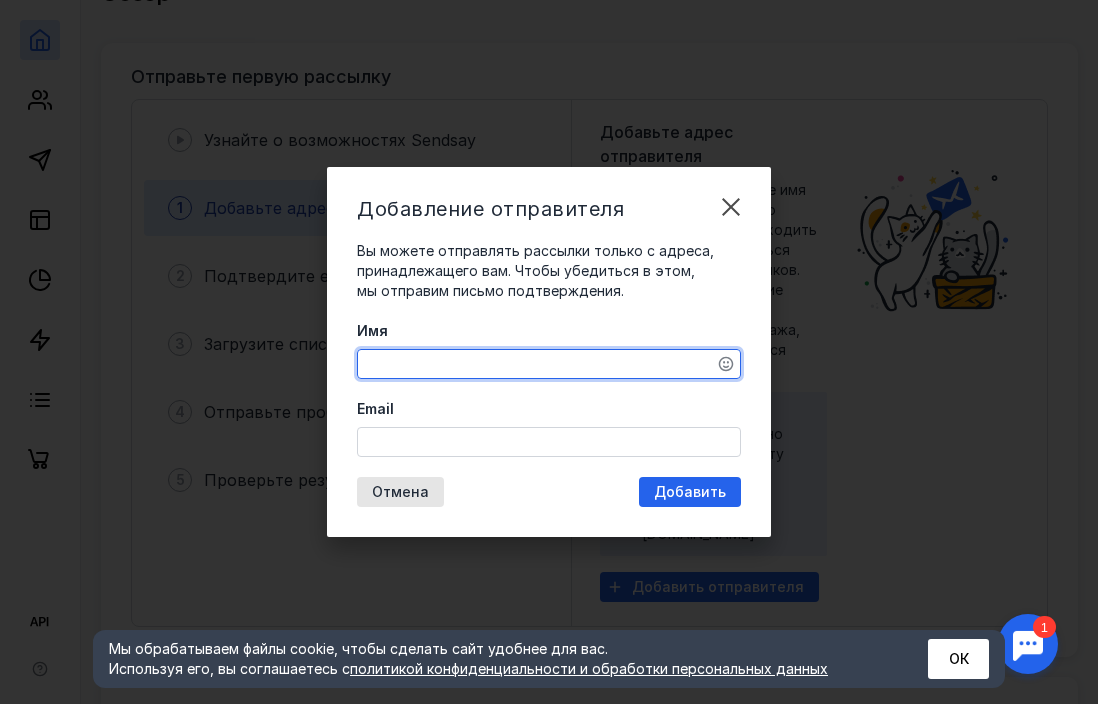click on "Имя" at bounding box center [549, 364] 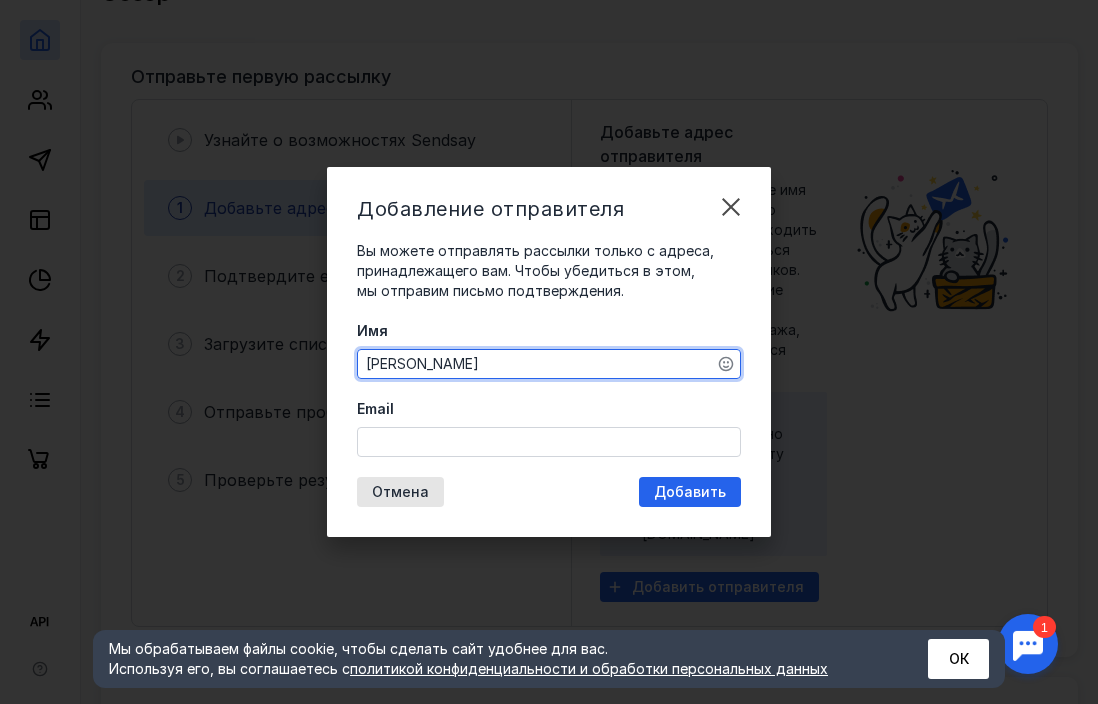type on "[PERSON_NAME]" 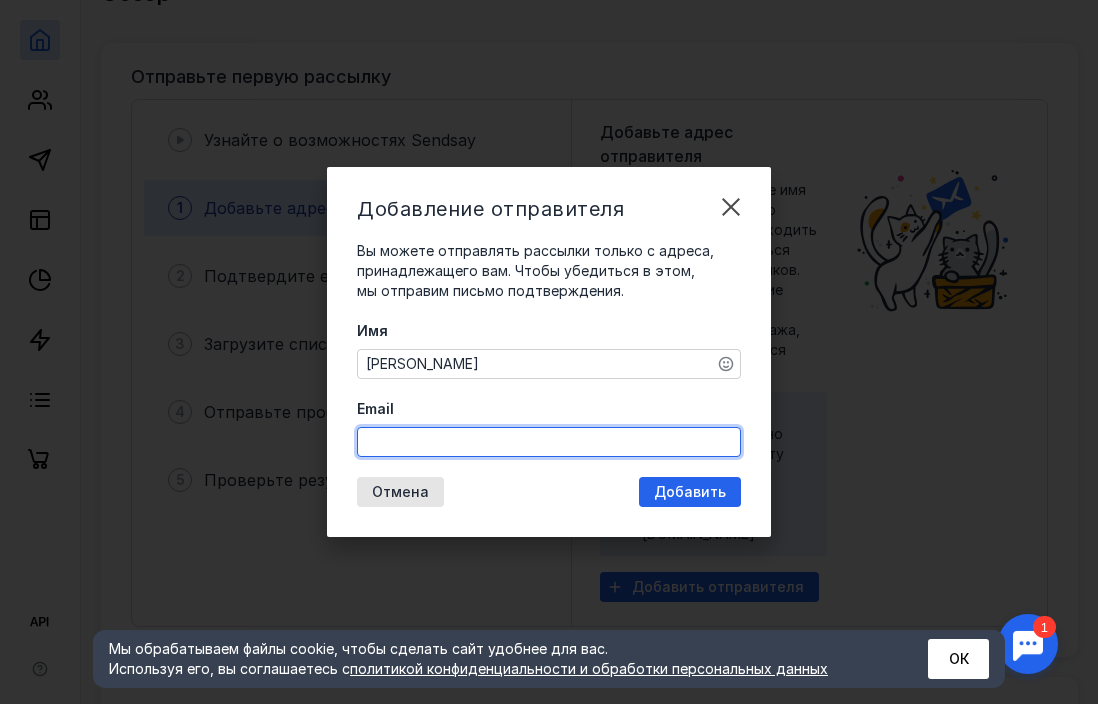paste on "[URL][DOMAIN_NAME]" 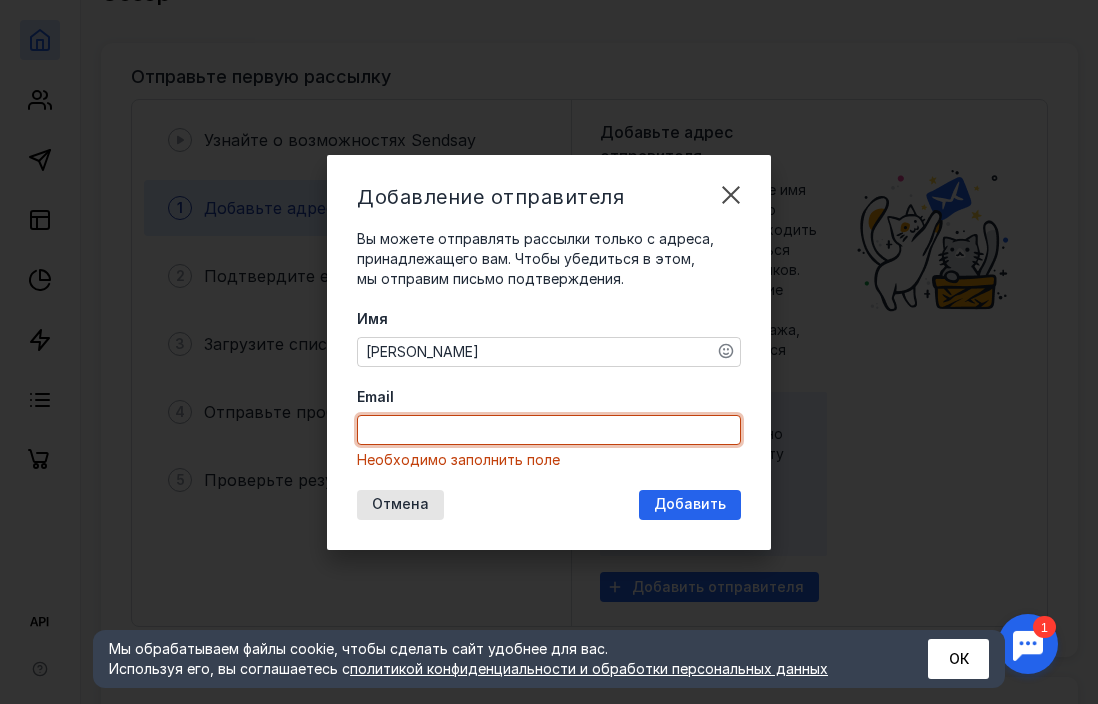 paste on "[EMAIL_ADDRESS][DOMAIN_NAME]" 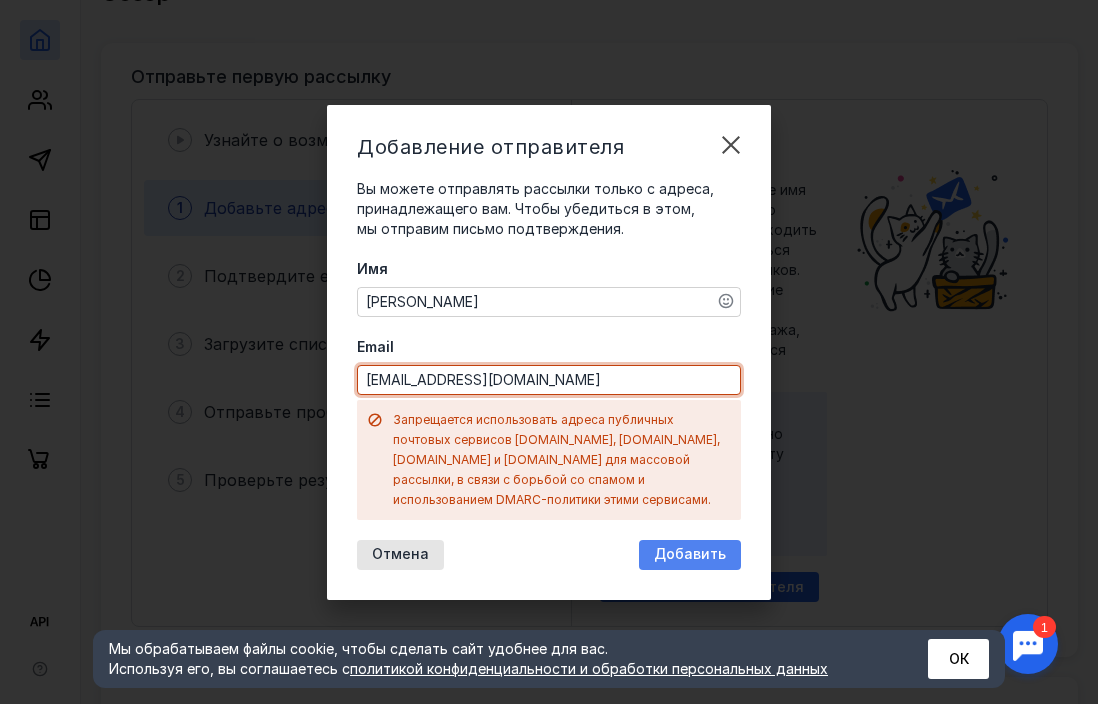 type on "[EMAIL_ADDRESS][DOMAIN_NAME]" 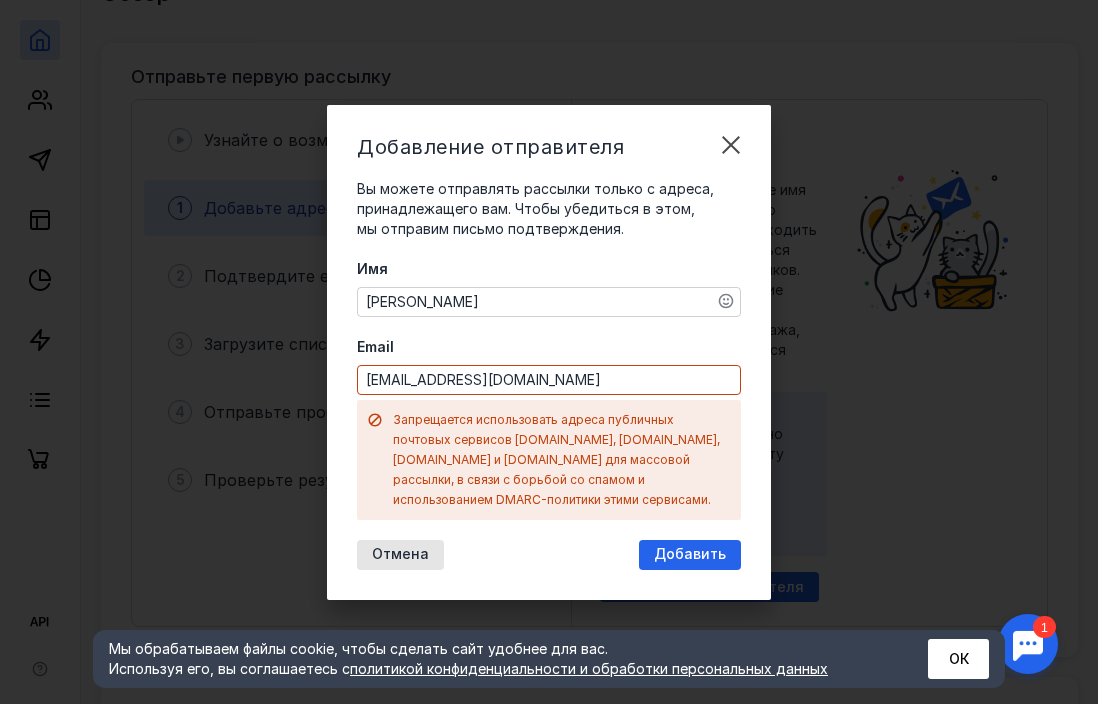 click 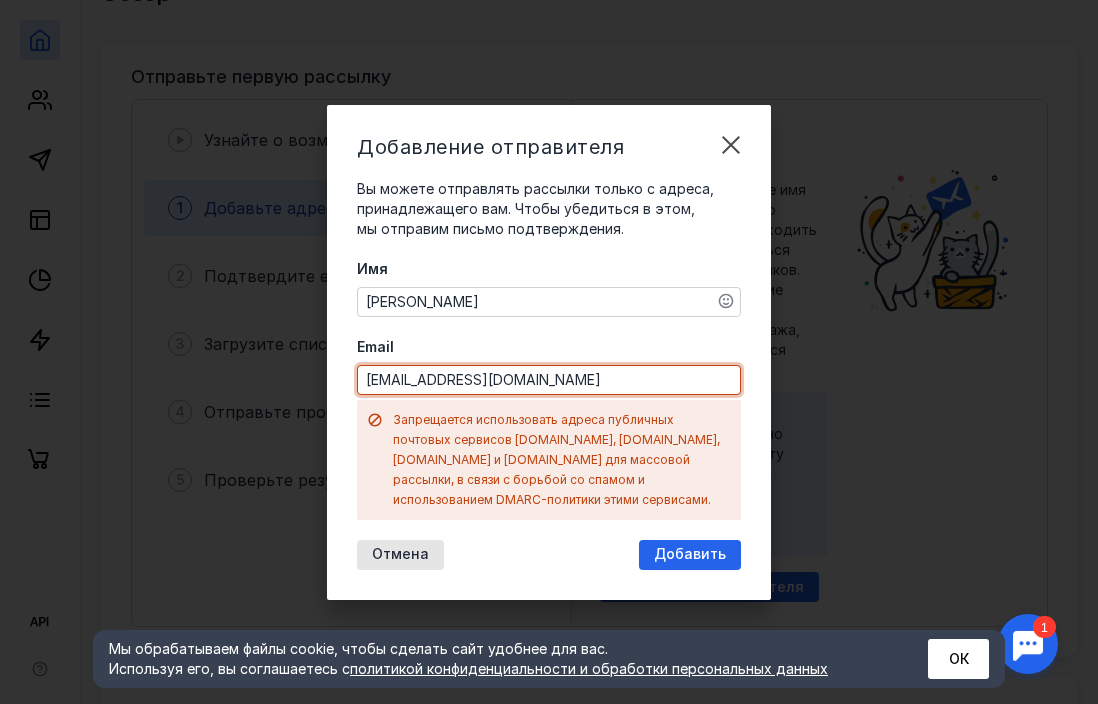 click on "[EMAIL_ADDRESS][DOMAIN_NAME]" at bounding box center (549, 380) 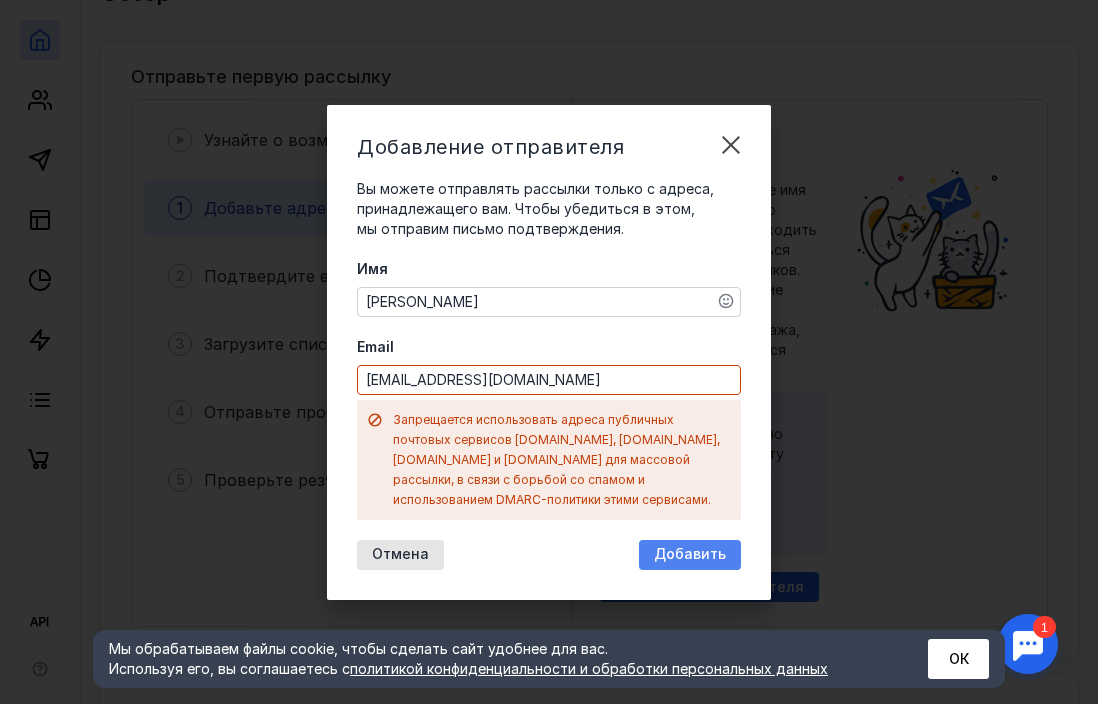 click on "Добавить" at bounding box center (690, 555) 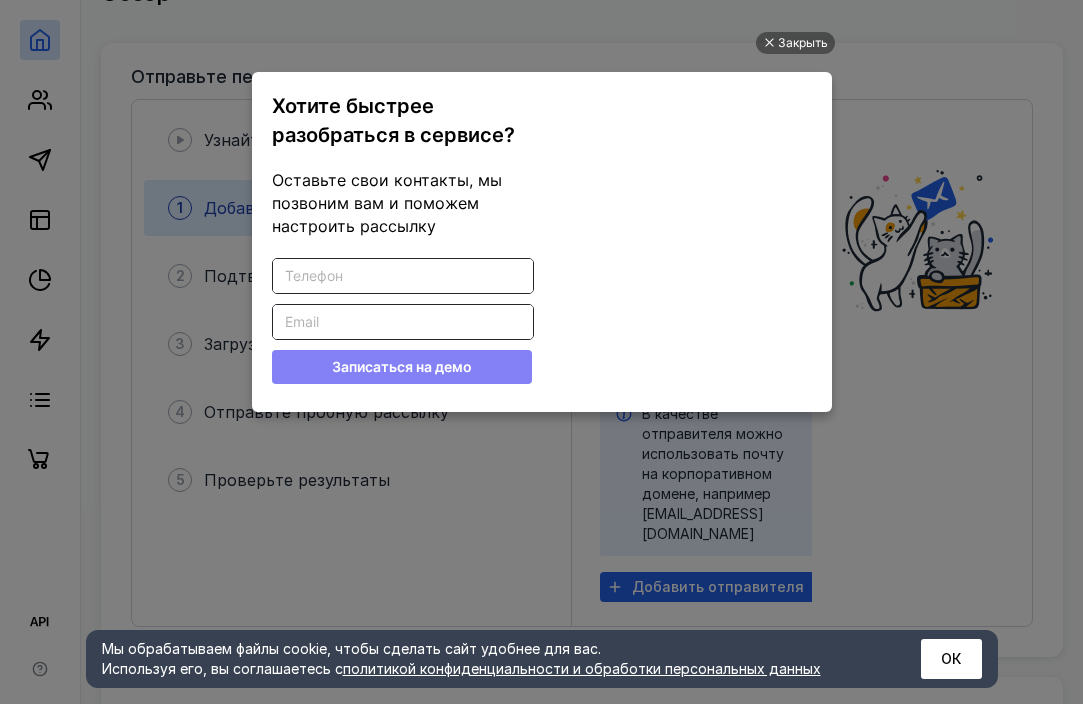 scroll, scrollTop: 0, scrollLeft: 0, axis: both 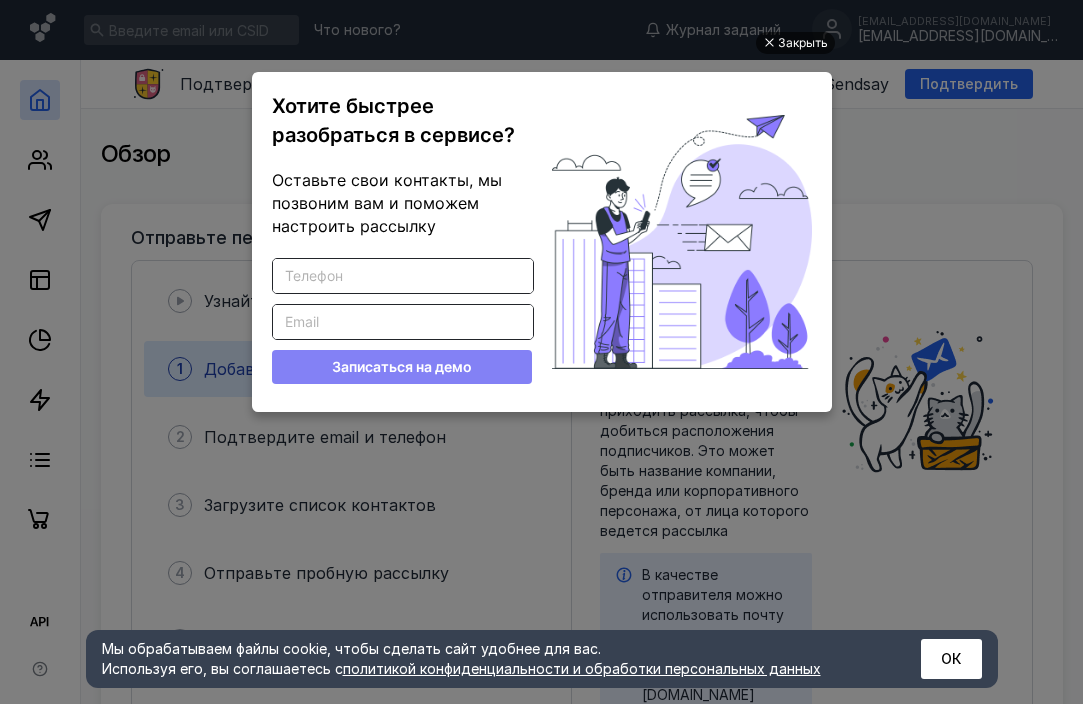 click on "Закрыть" at bounding box center (803, 43) 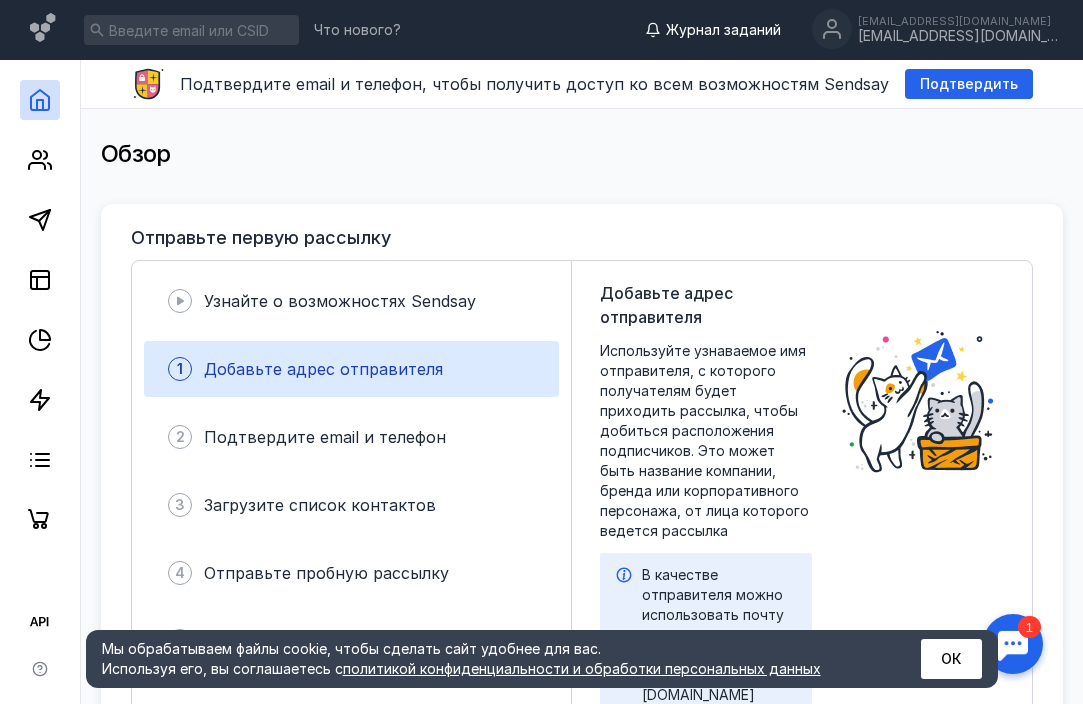 scroll, scrollTop: 0, scrollLeft: 0, axis: both 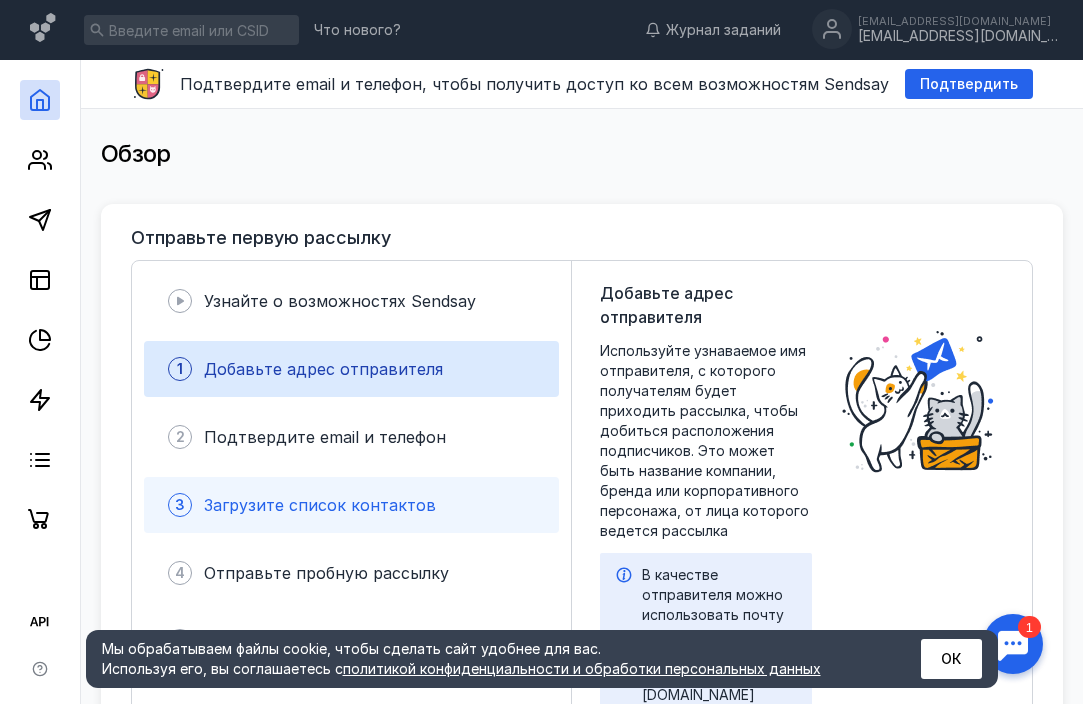 click on "Загрузите список контактов" at bounding box center (320, 505) 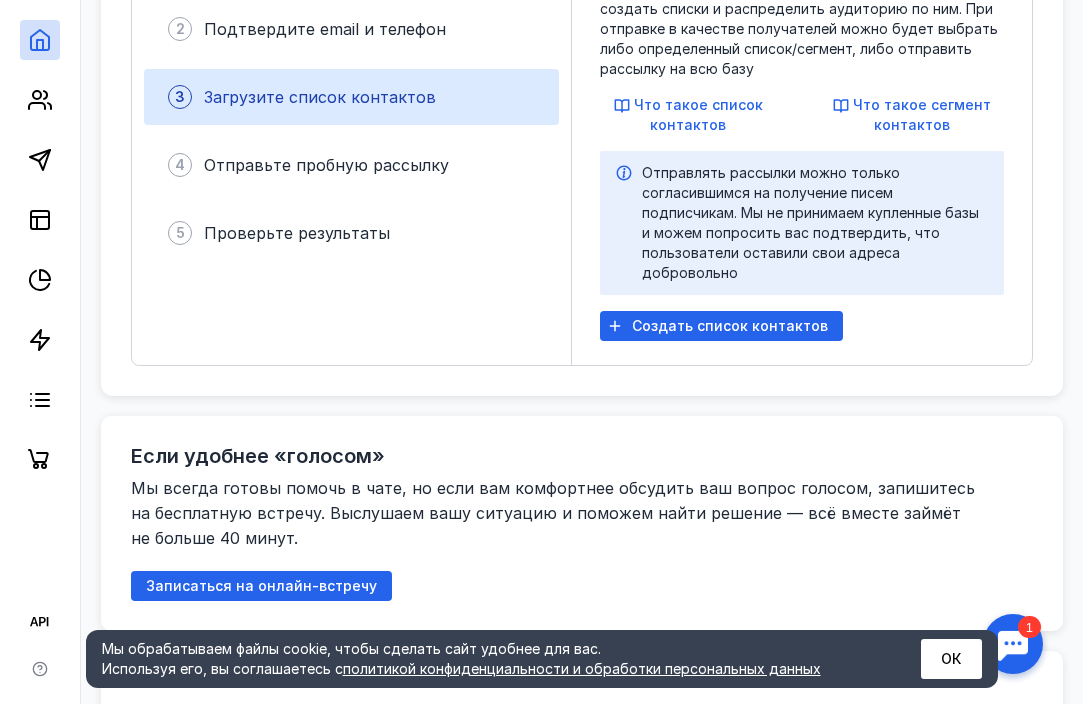 scroll, scrollTop: 300, scrollLeft: 0, axis: vertical 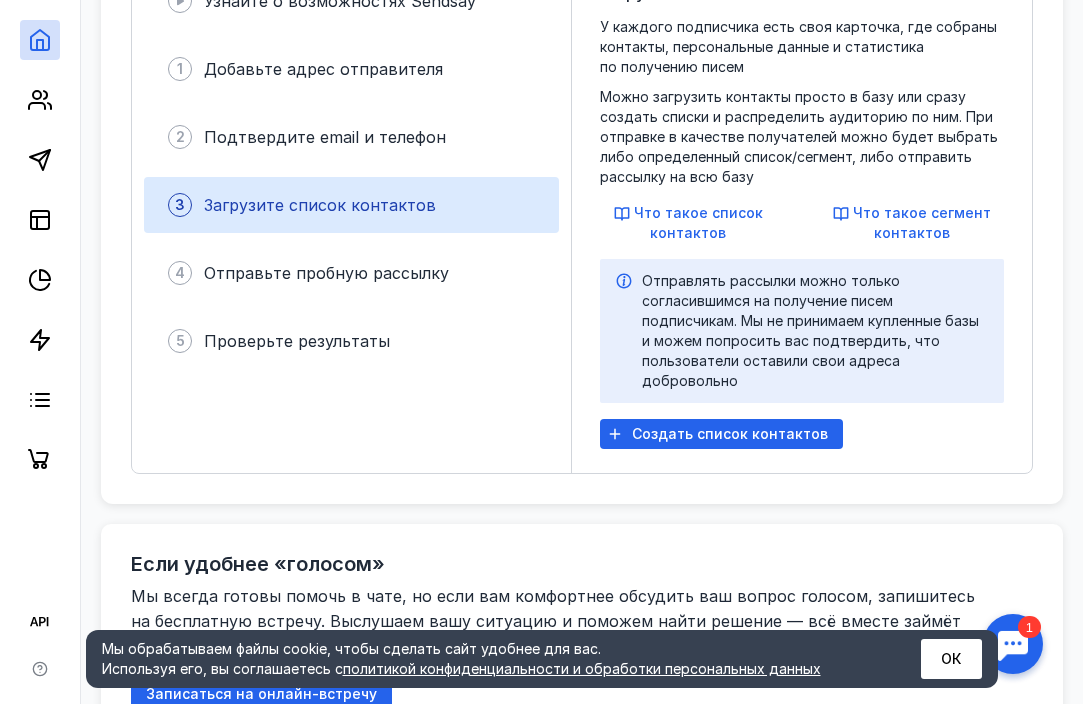 click on "Загрузите список контактов" at bounding box center [320, 205] 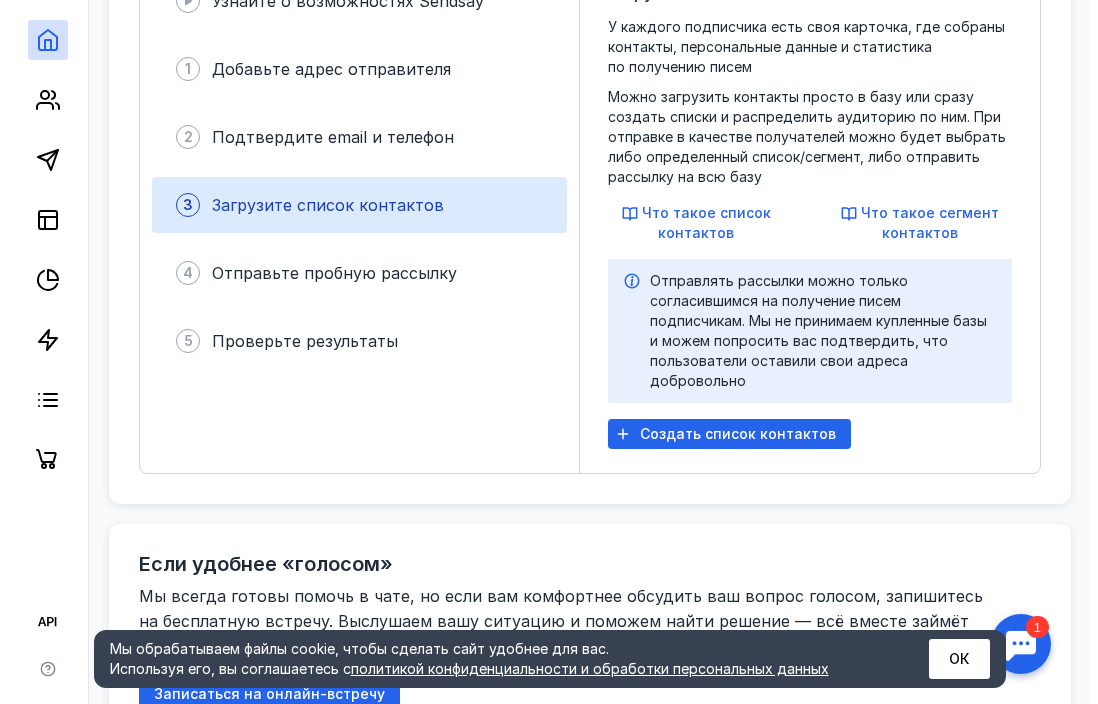 scroll, scrollTop: 200, scrollLeft: 0, axis: vertical 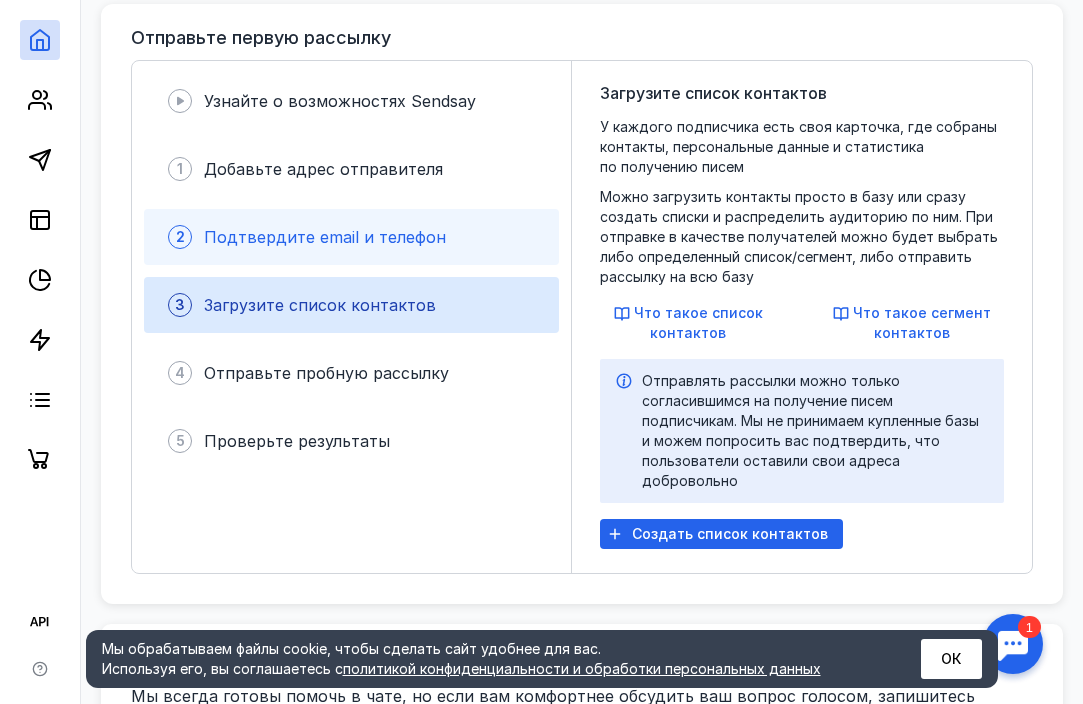 click on "Подтвердите email и телефон" at bounding box center (325, 237) 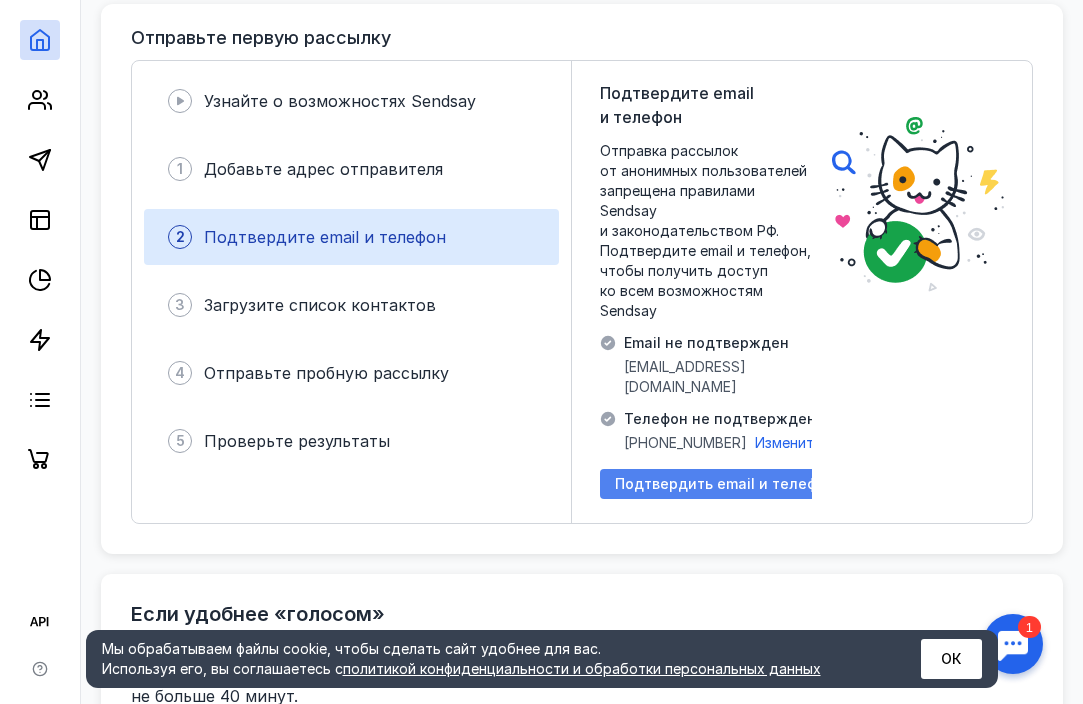 click on "Подтвердить email и телефон" at bounding box center [725, 484] 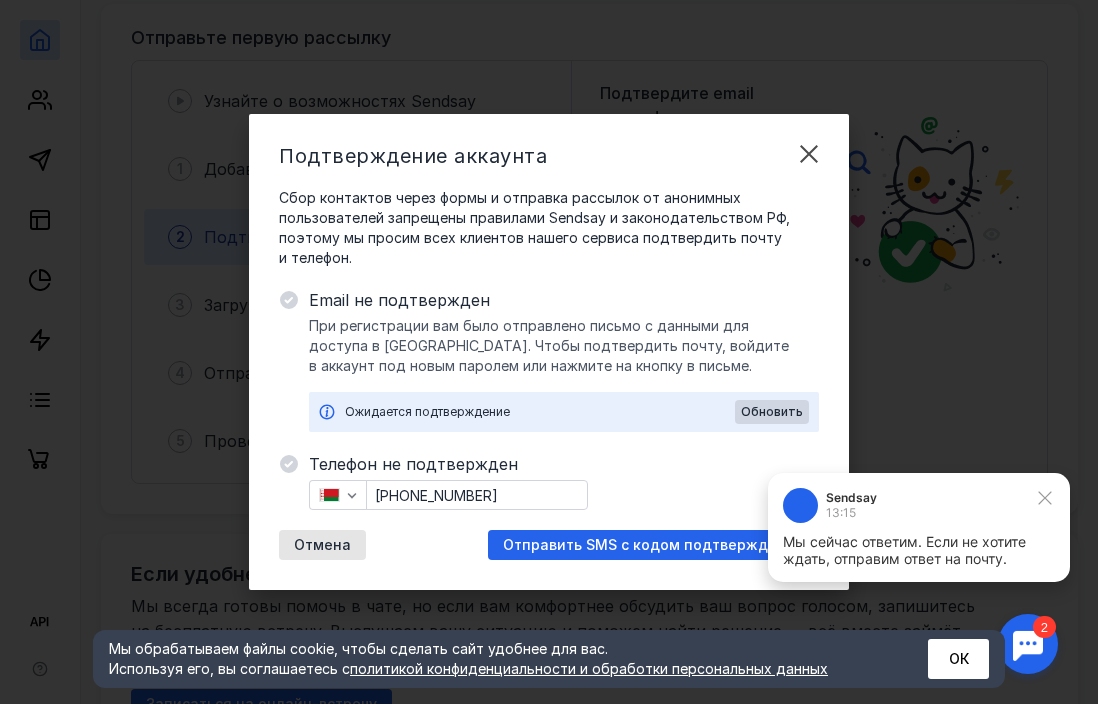 scroll, scrollTop: 0, scrollLeft: 0, axis: both 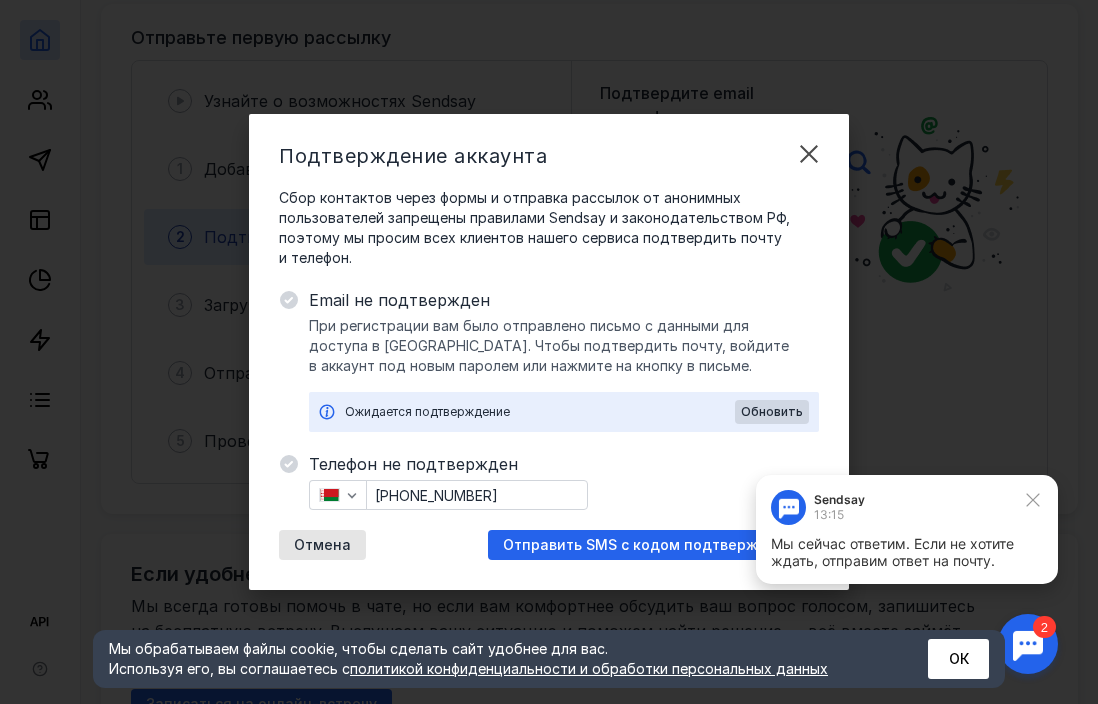 click at bounding box center [1028, 644] 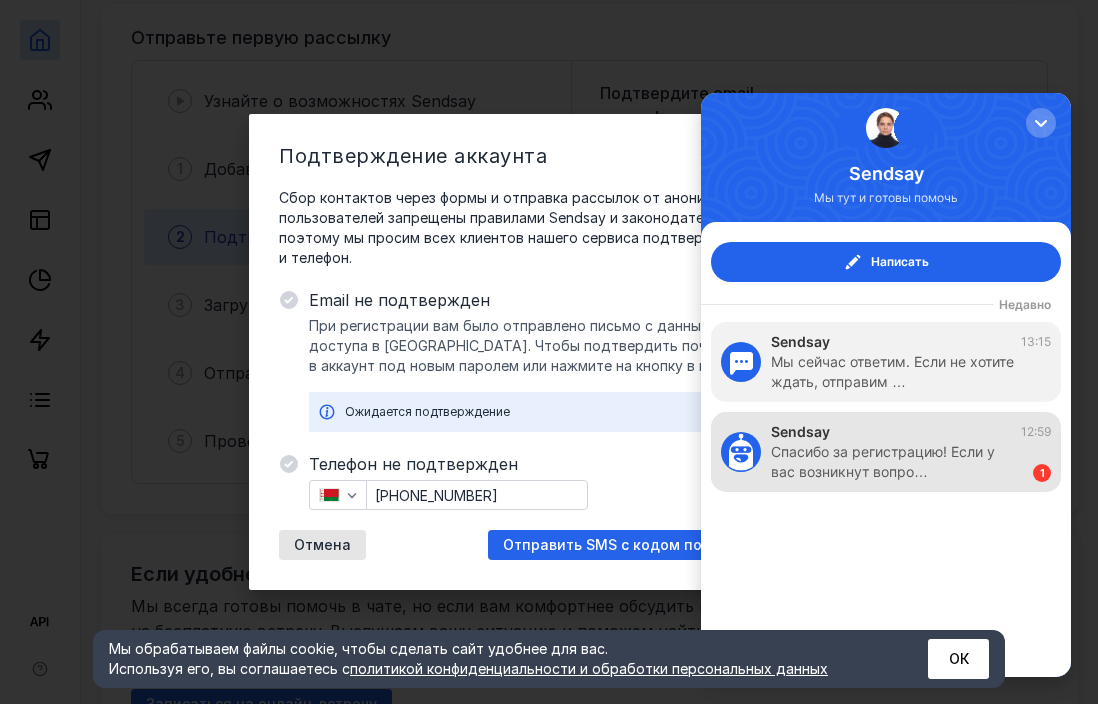 scroll, scrollTop: 0, scrollLeft: 0, axis: both 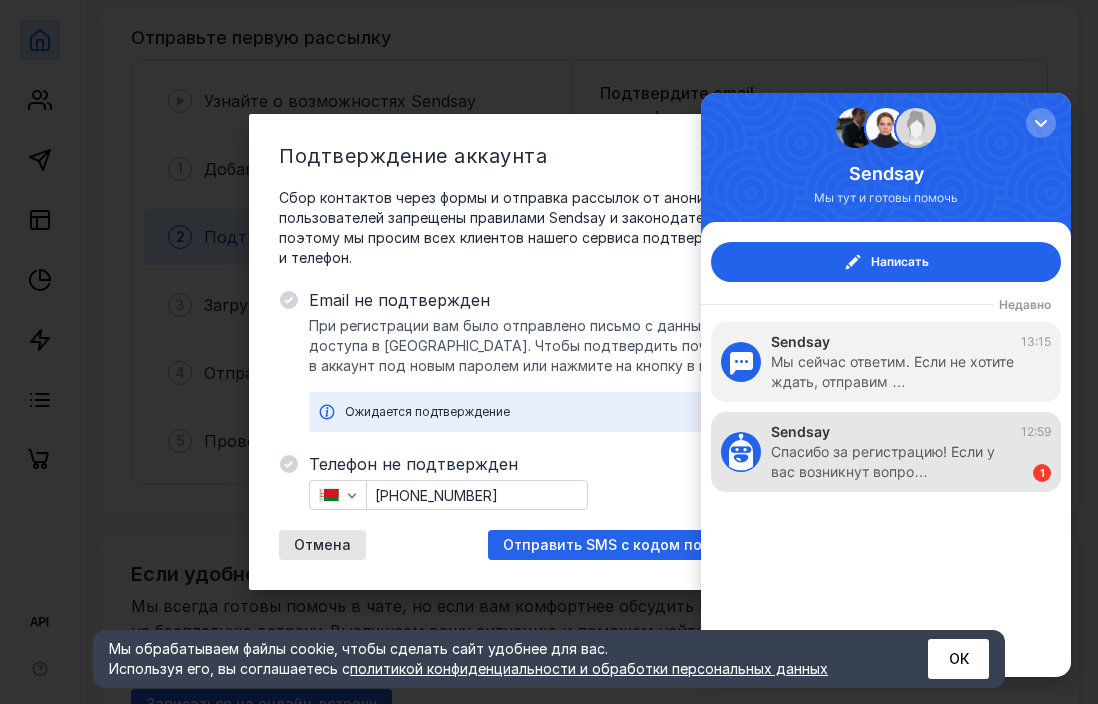 click on "Спасибо за регистрацию! Если у вас возникнут вопро…" at bounding box center (892, 462) 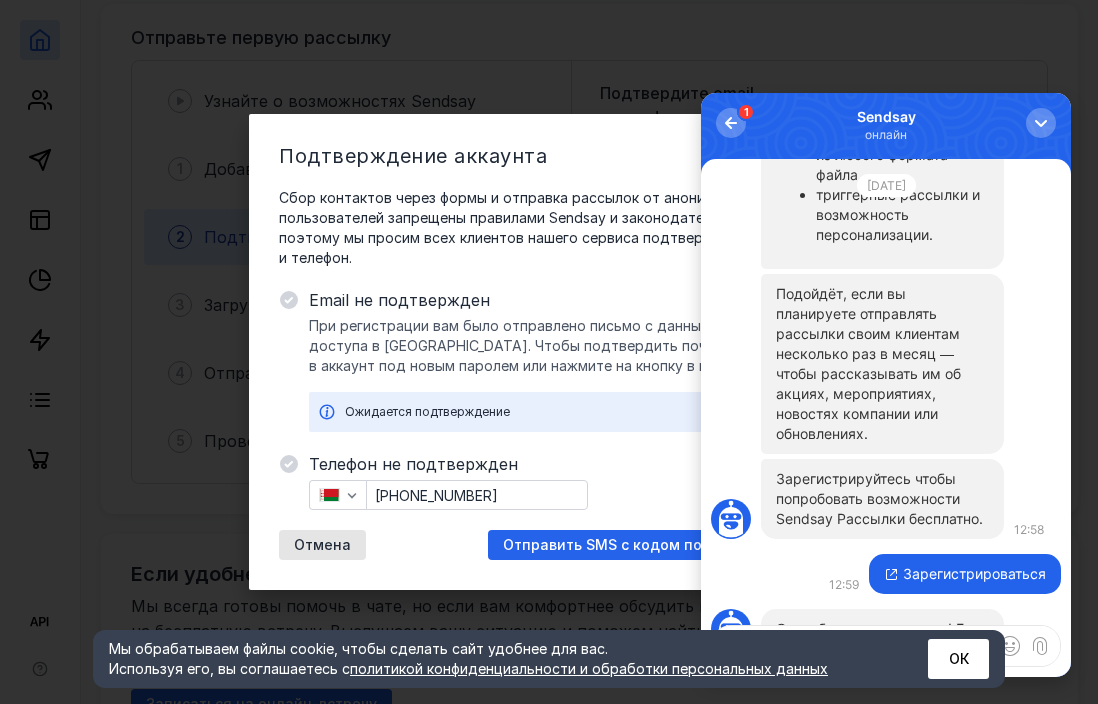 scroll, scrollTop: 1, scrollLeft: 0, axis: vertical 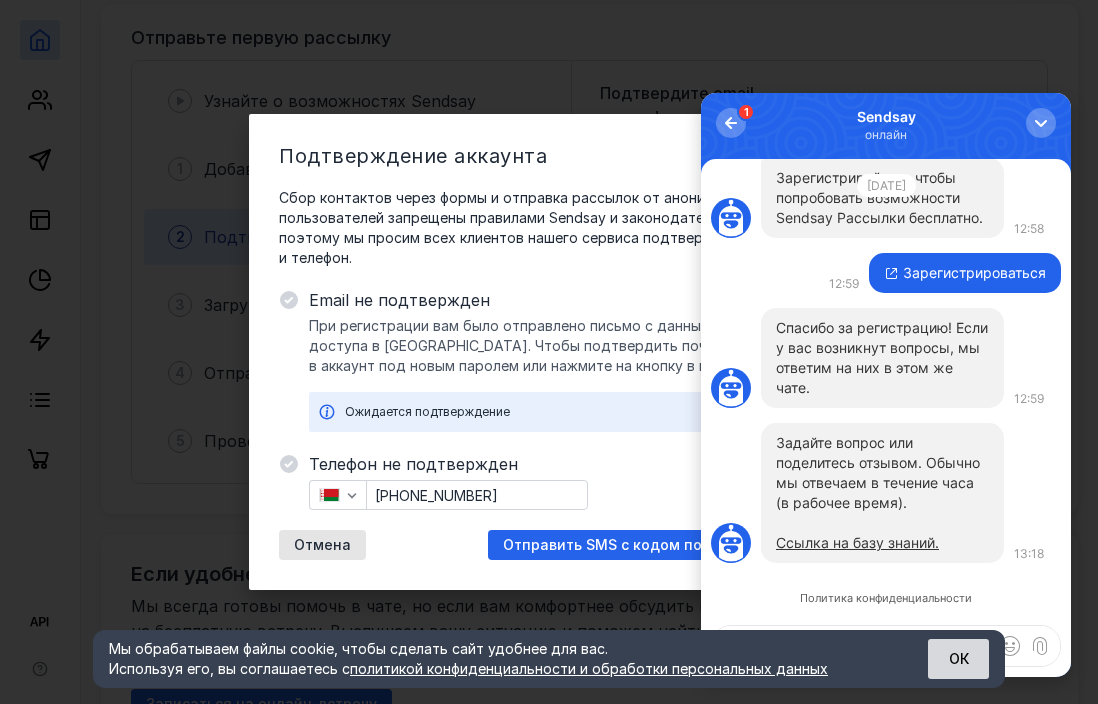 click on "ОК" at bounding box center (958, 659) 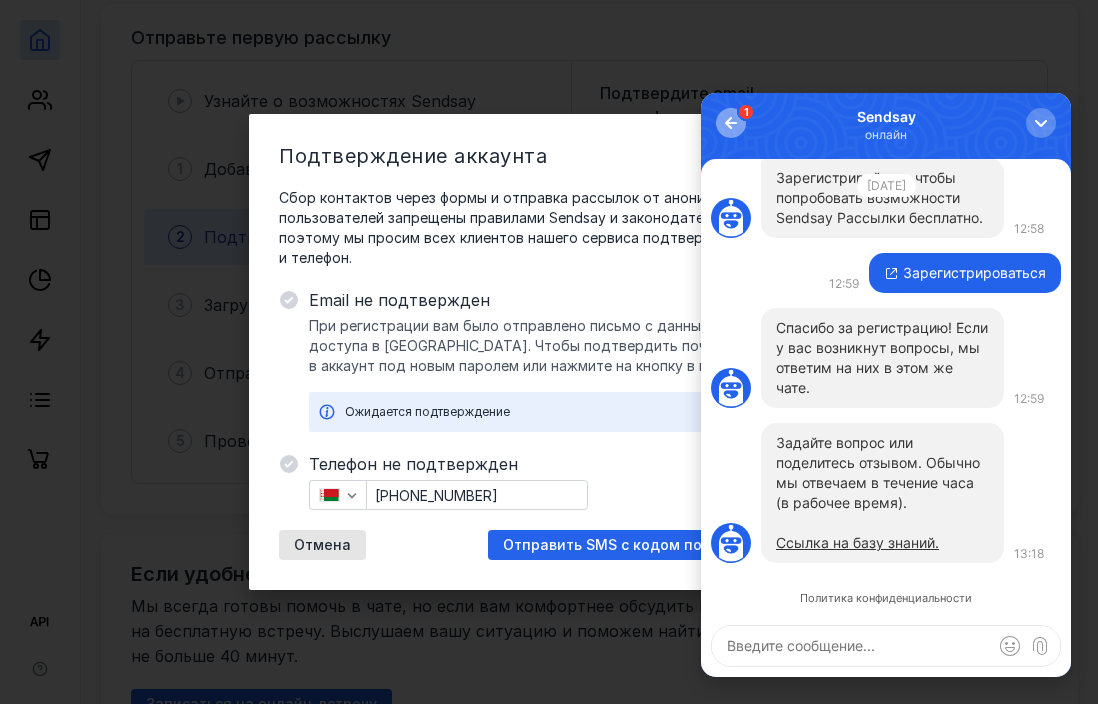click at bounding box center [731, 123] 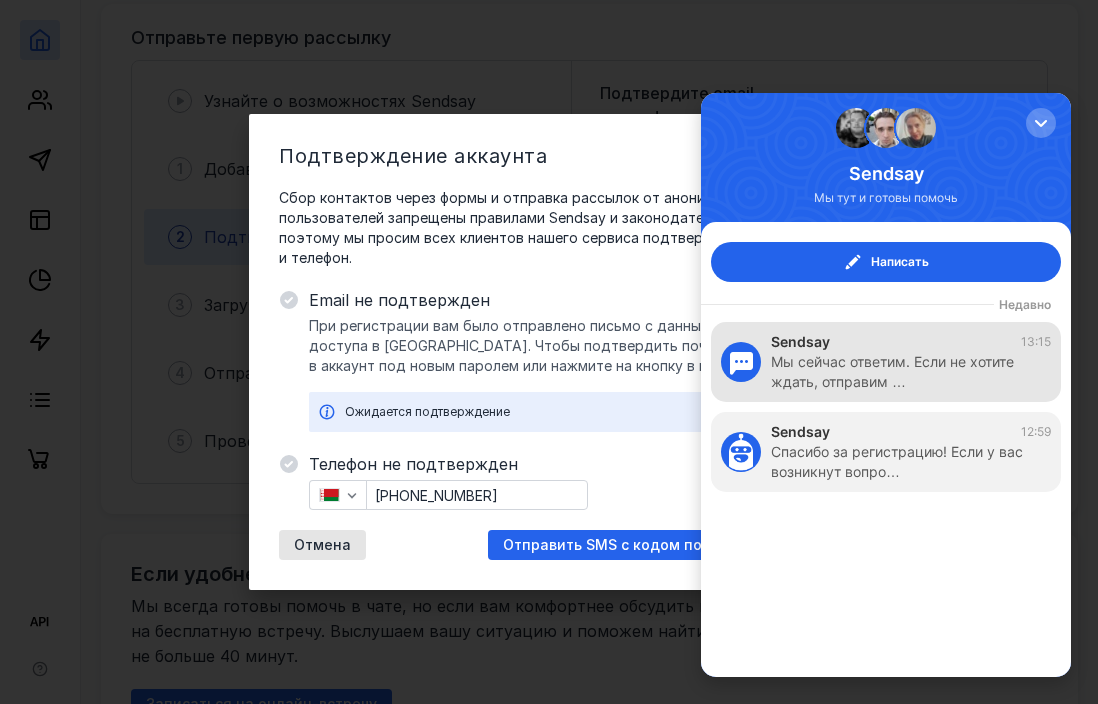 click on "Sendsay   13:15     Мы сейчас ответим. Если не хотите ждать, отправим …" at bounding box center (886, 362) 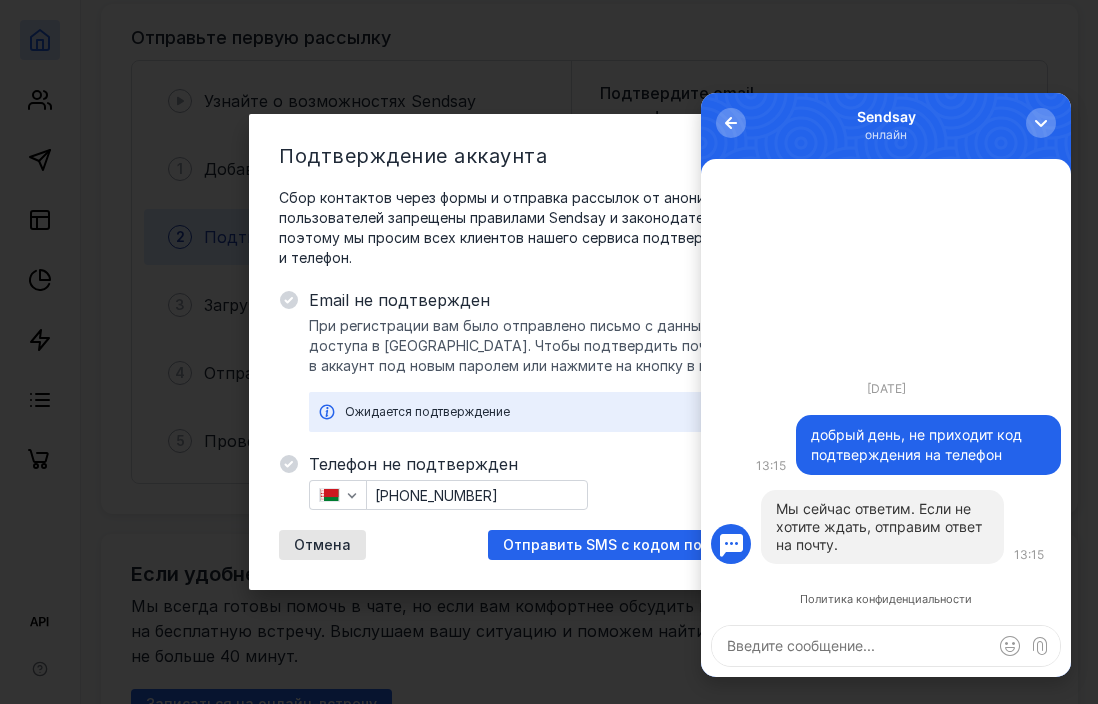 click on "Телефон не подтвержден [PHONE_NUMBER] Отмена Отправить SMS с кодом подтверждения" at bounding box center (564, 506) 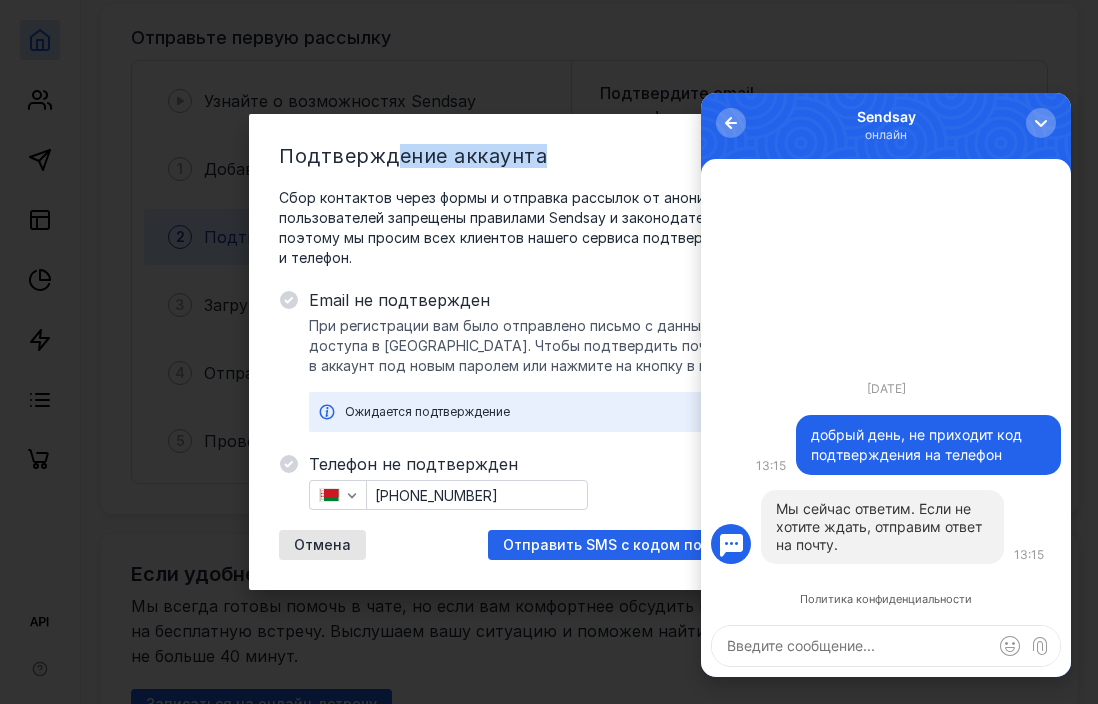 drag, startPoint x: 529, startPoint y: 138, endPoint x: 393, endPoint y: 116, distance: 137.76791 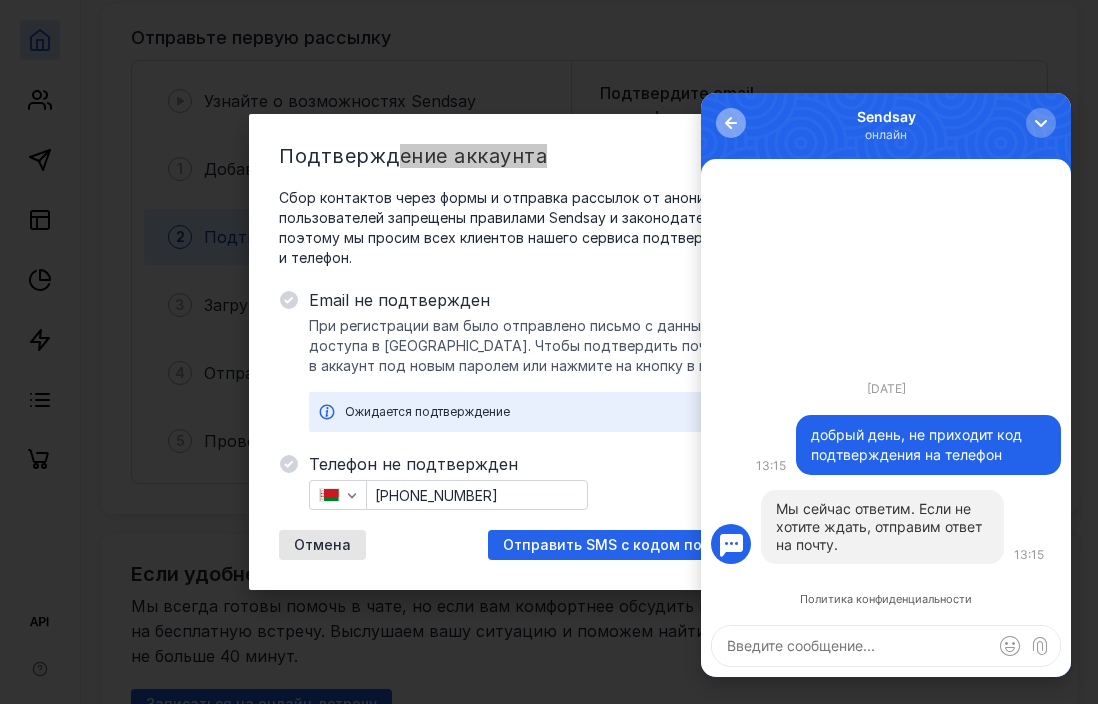 click at bounding box center (731, 123) 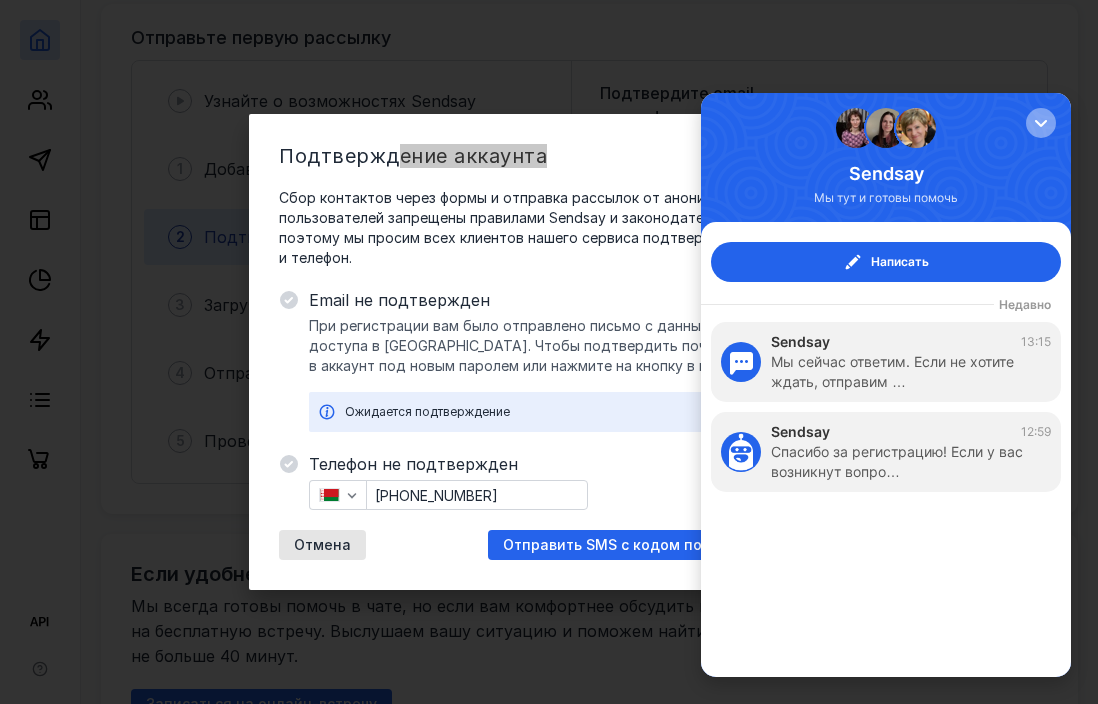 click at bounding box center (1041, 123) 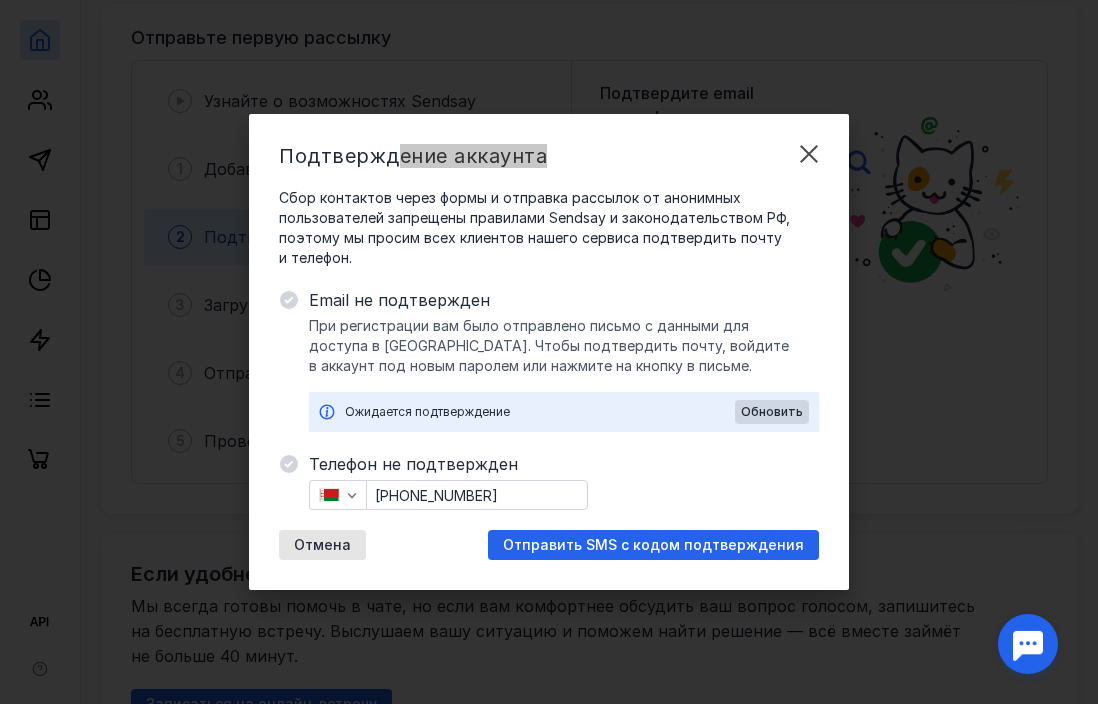 scroll, scrollTop: 0, scrollLeft: 0, axis: both 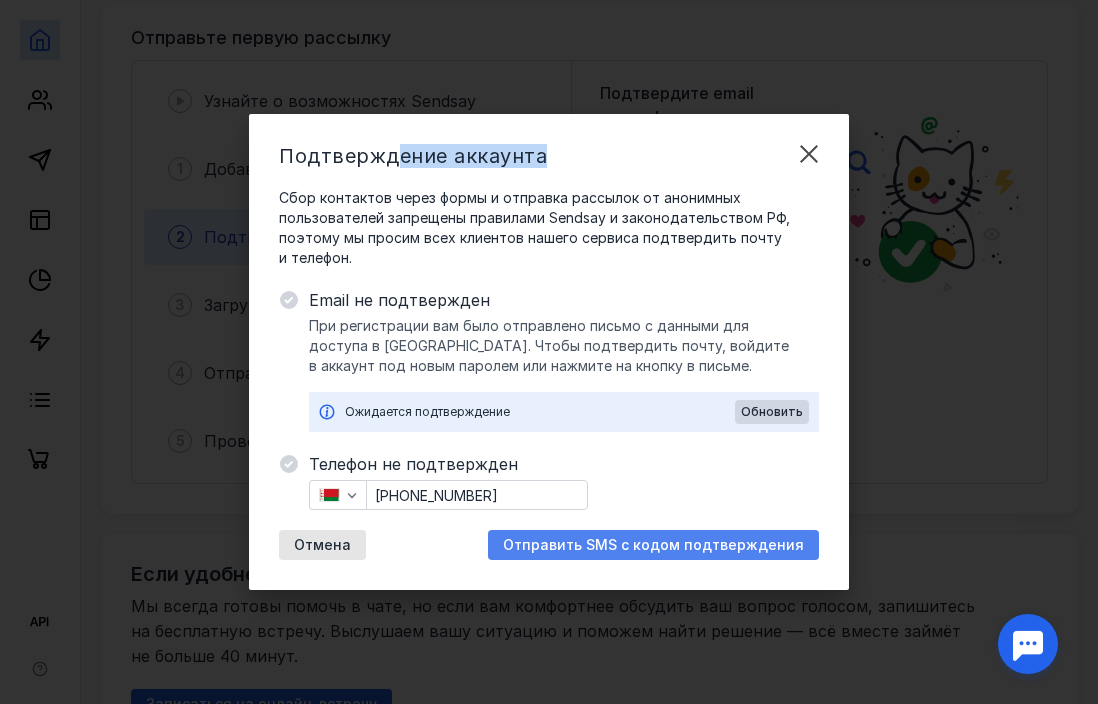 click on "Отправить SMS с кодом подтверждения" at bounding box center [653, 545] 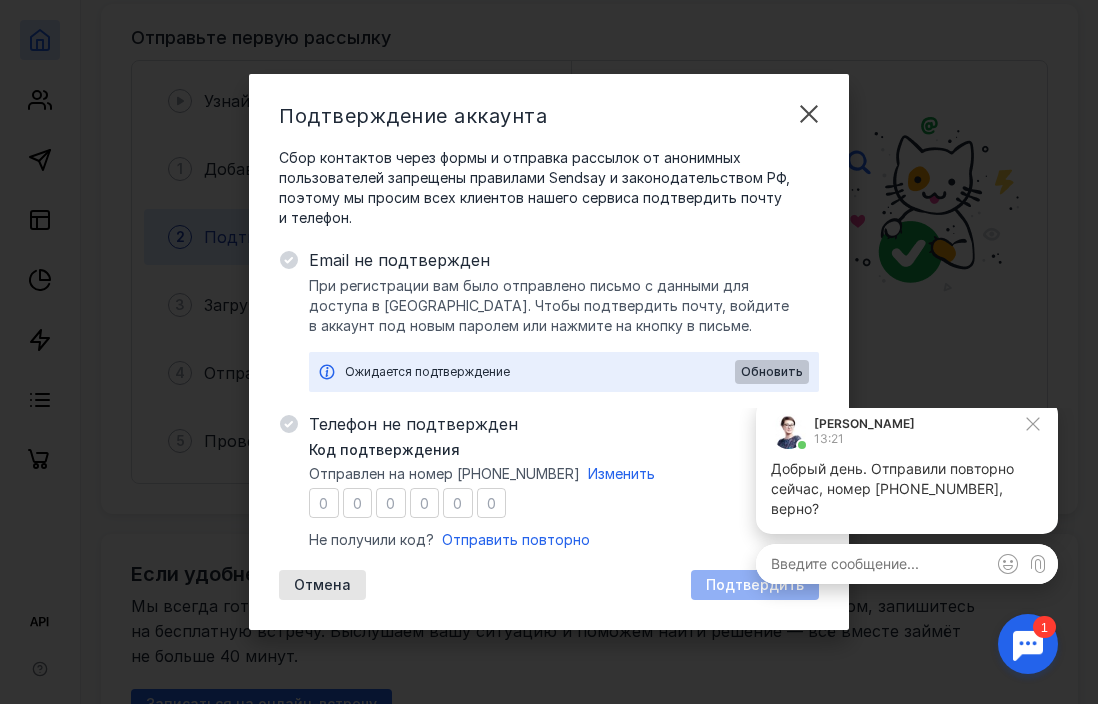 scroll, scrollTop: 0, scrollLeft: 0, axis: both 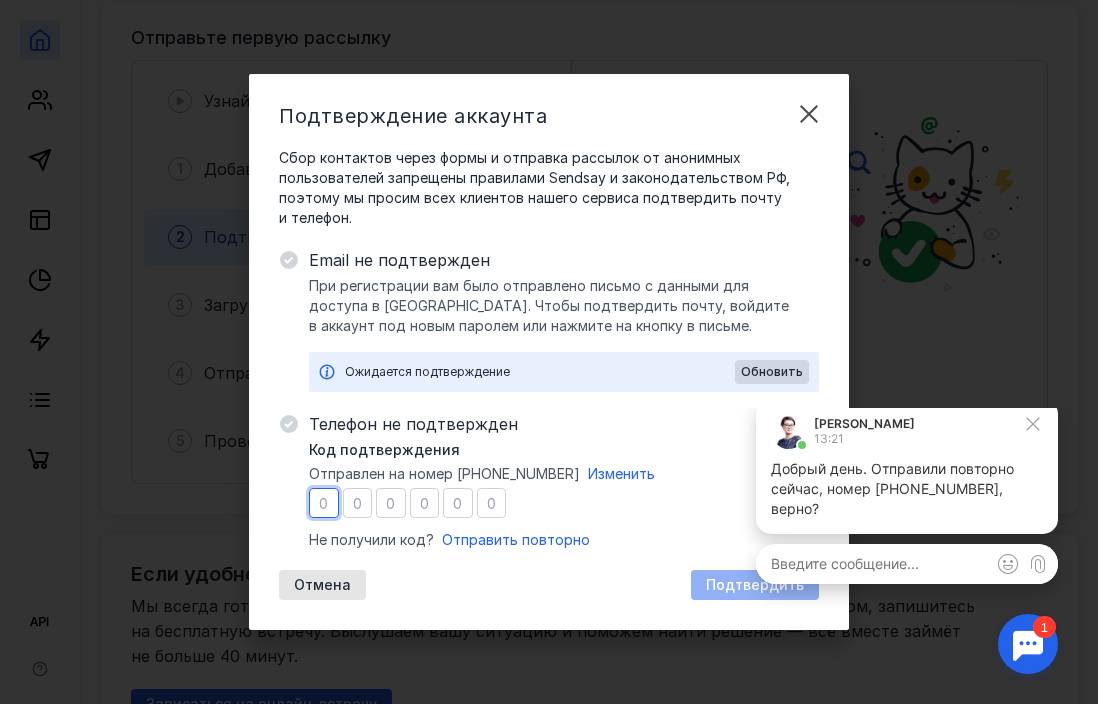 type on "6" 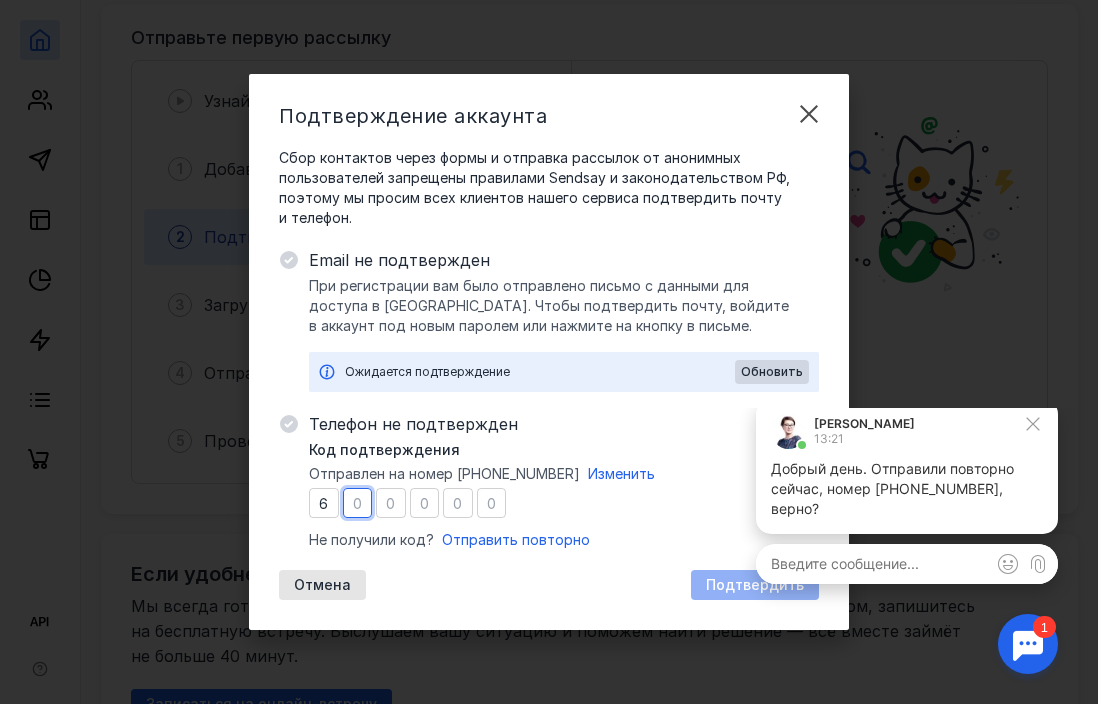type on "6" 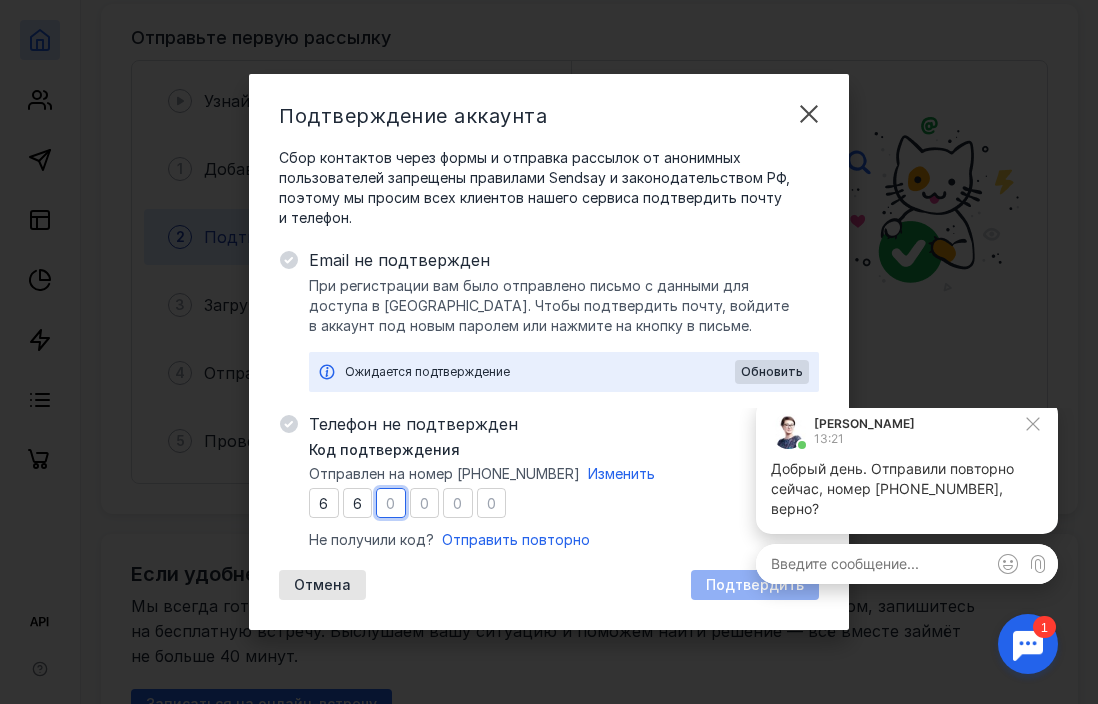 type on "5" 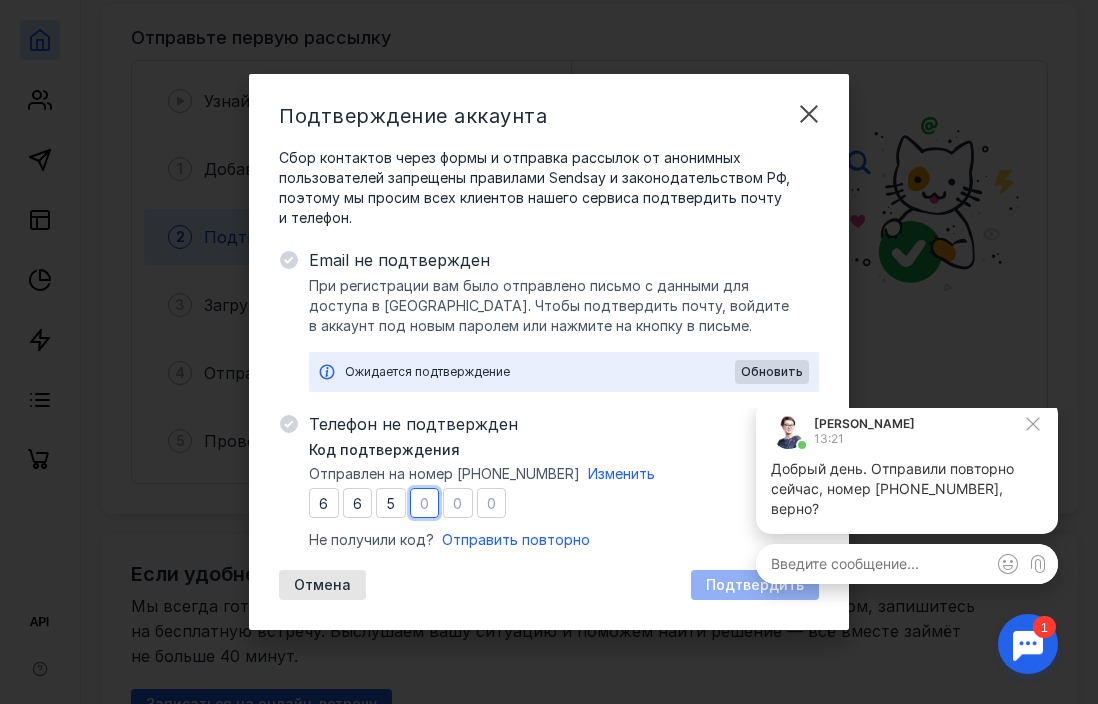 type on "4" 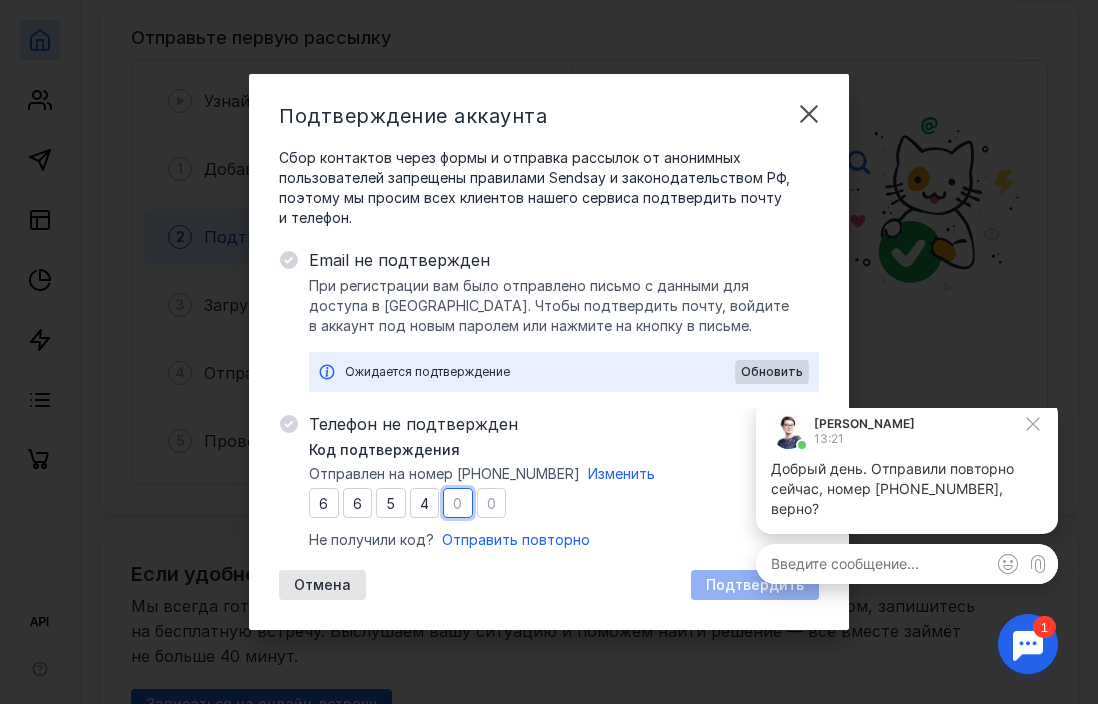 type on "1" 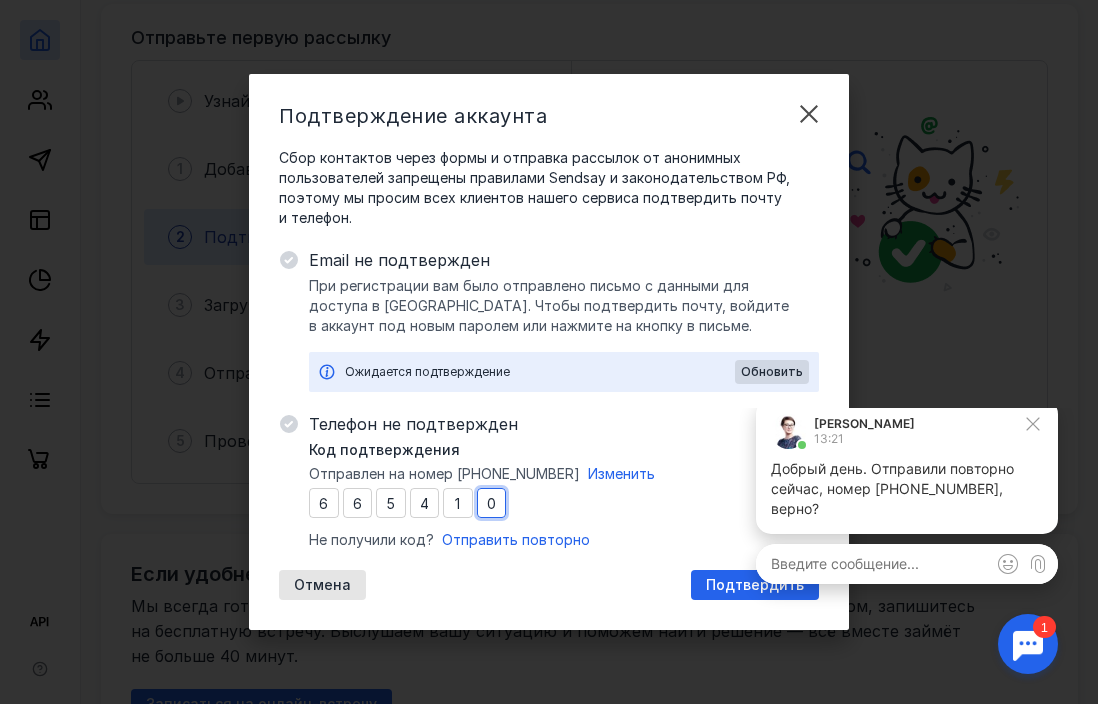 type on "0" 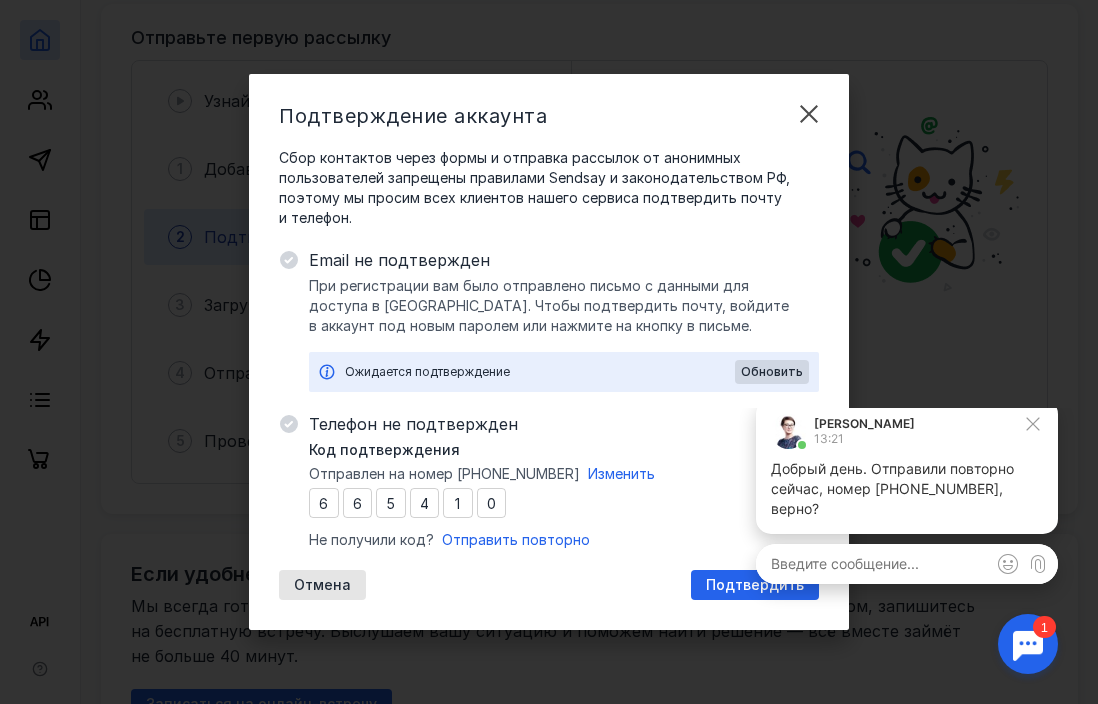click on "Код подтверждения Отправлен на номер [PHONE_NUMBER] Изменить 6 6 5 4 1 0 Не получили код? Отправить повторно" at bounding box center [564, 495] 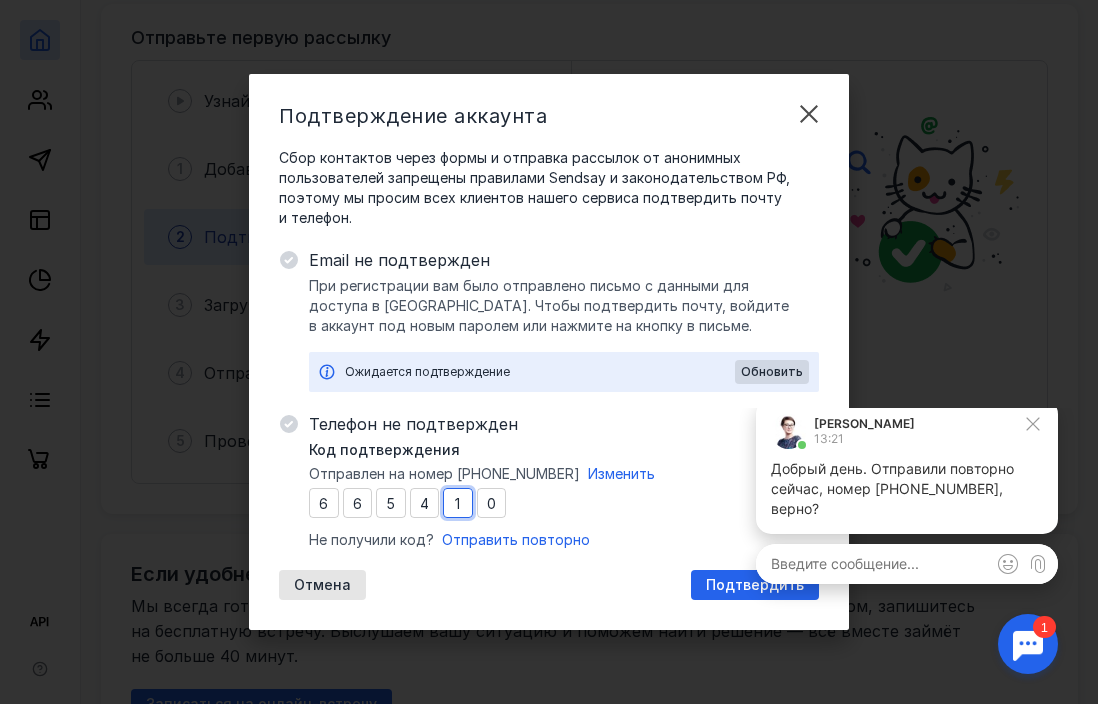 type 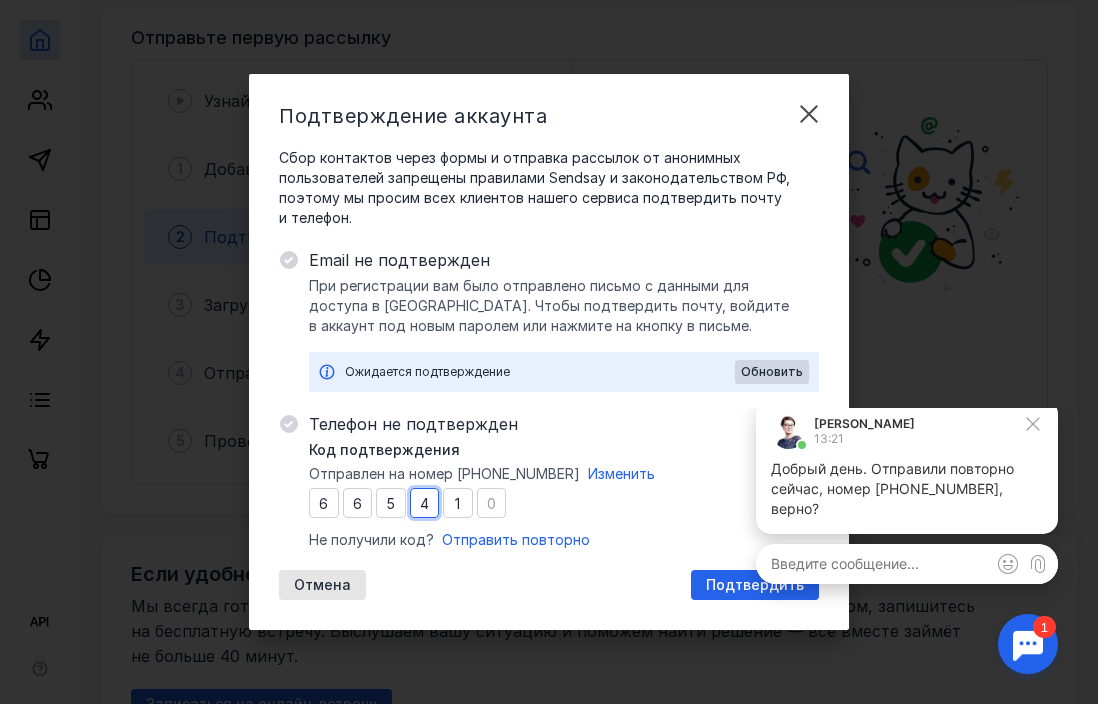 type 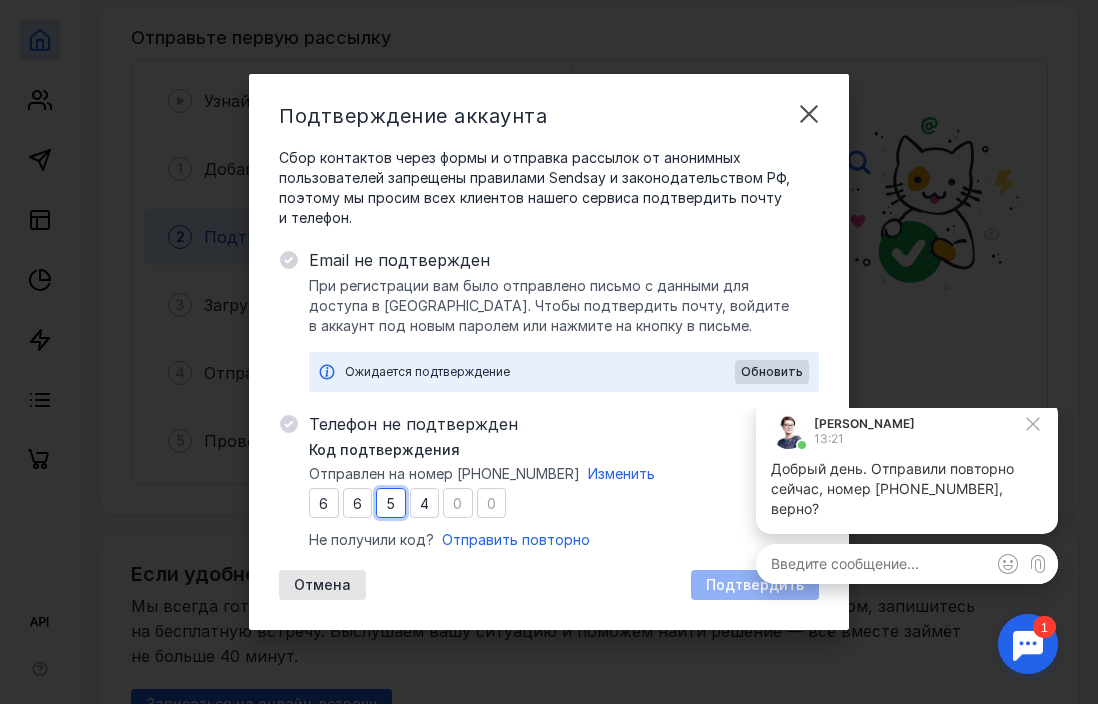 type 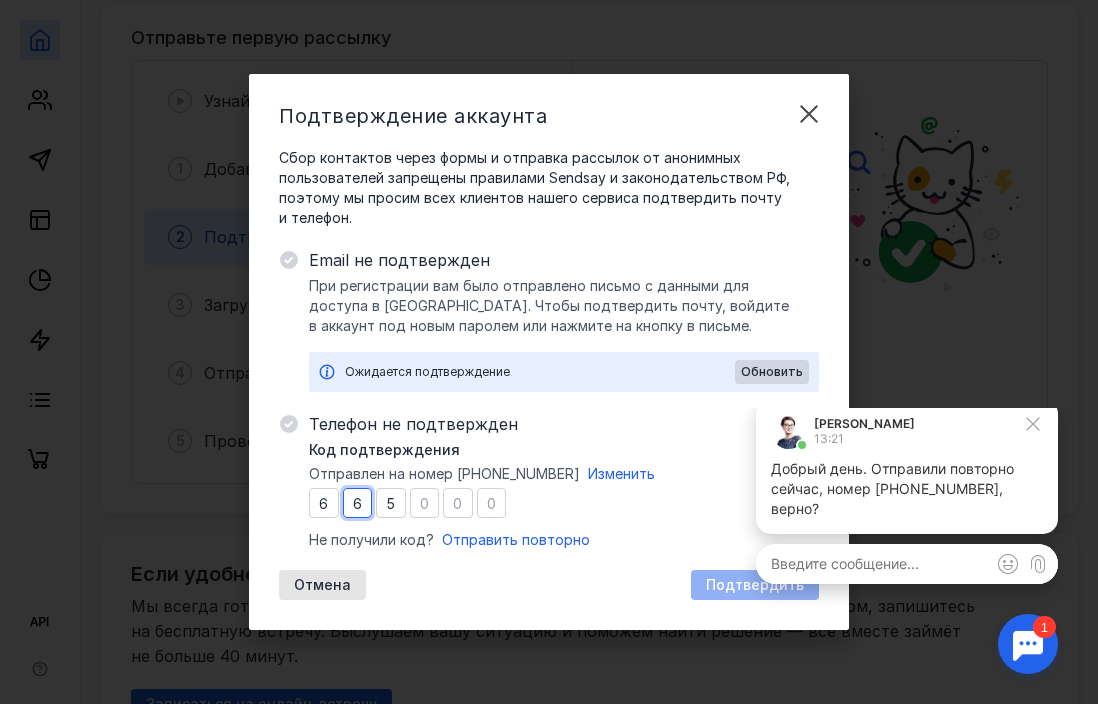 type 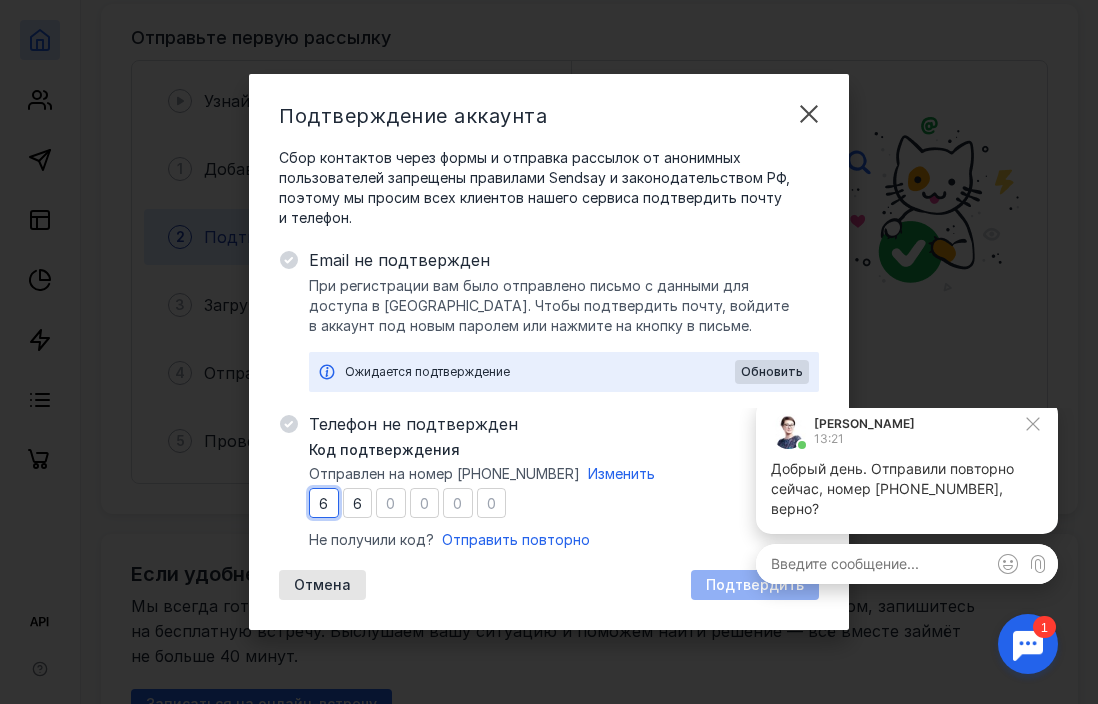 type 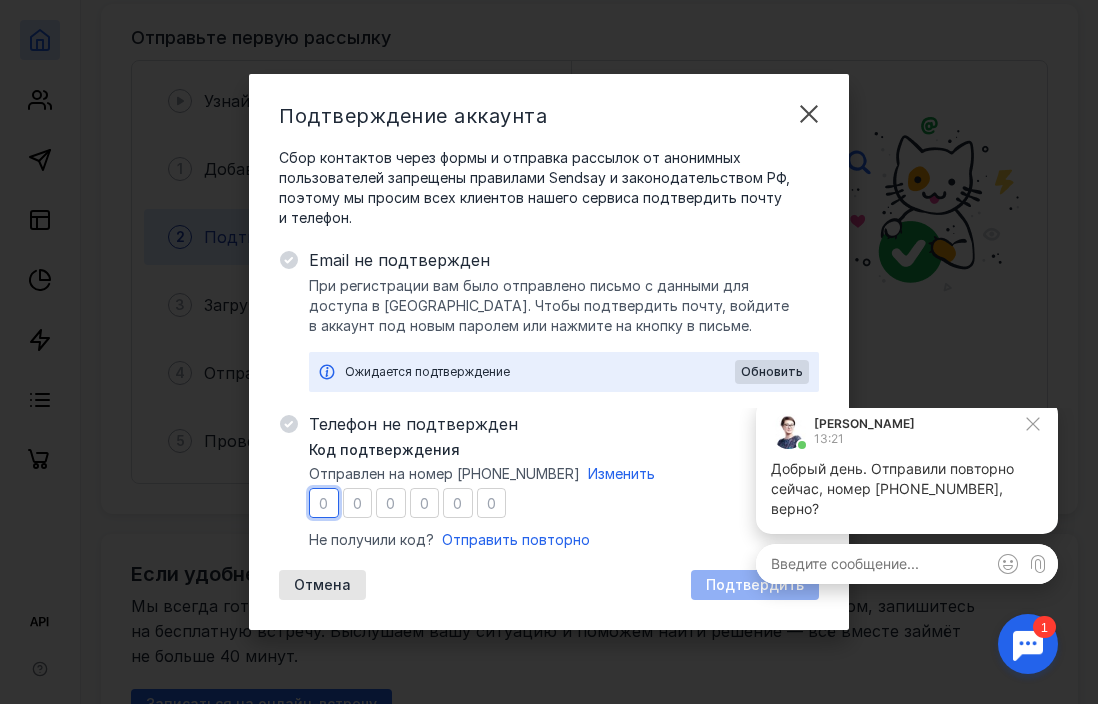type on "4" 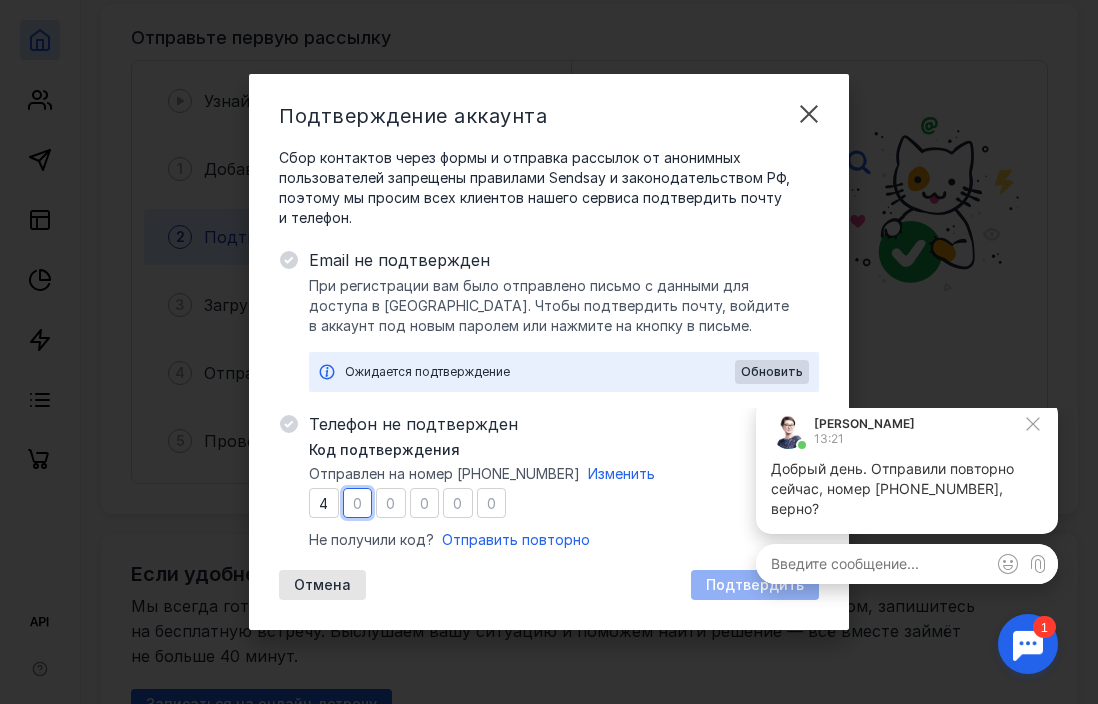 type on "3" 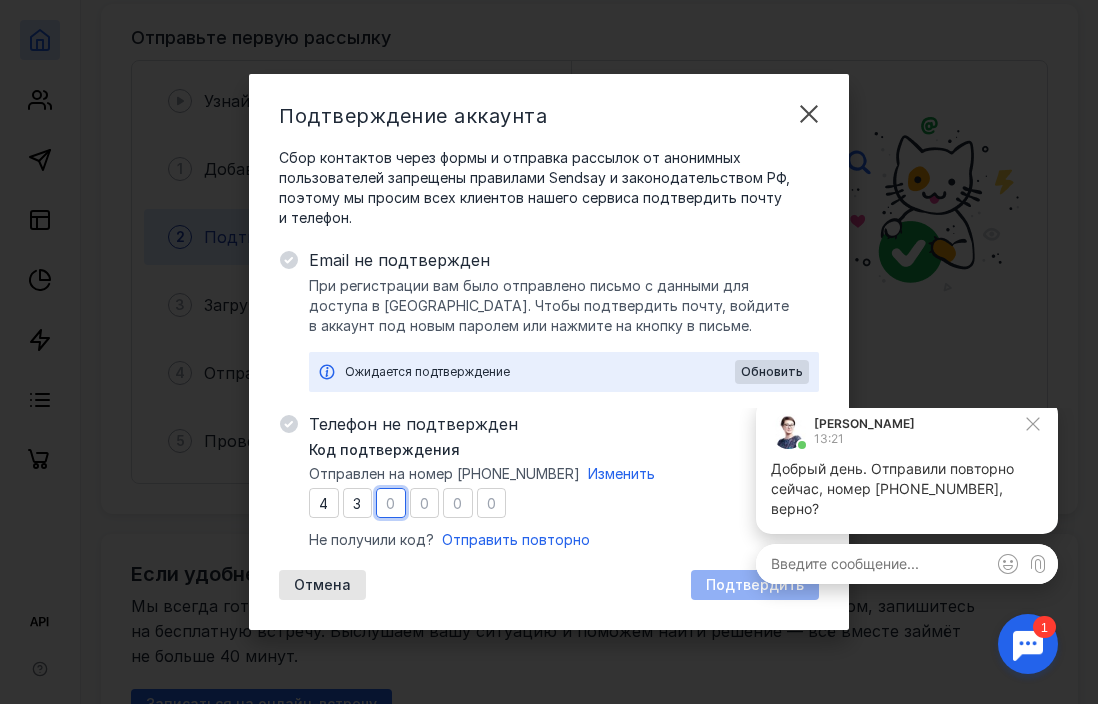 type on "3" 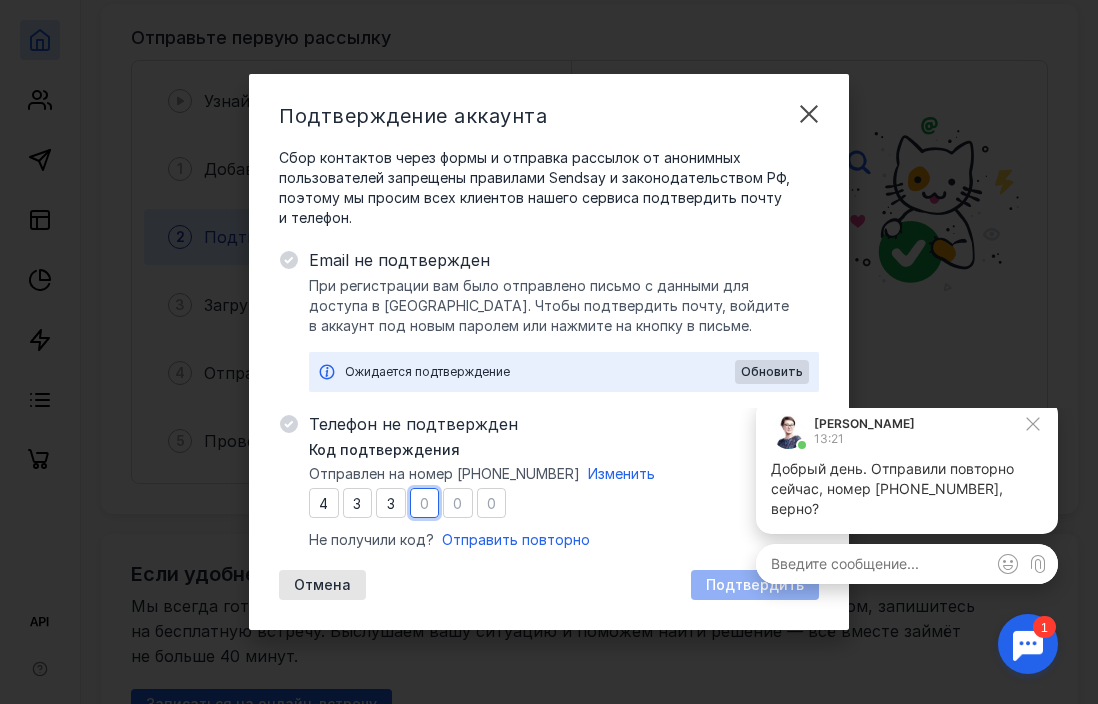 type on "1" 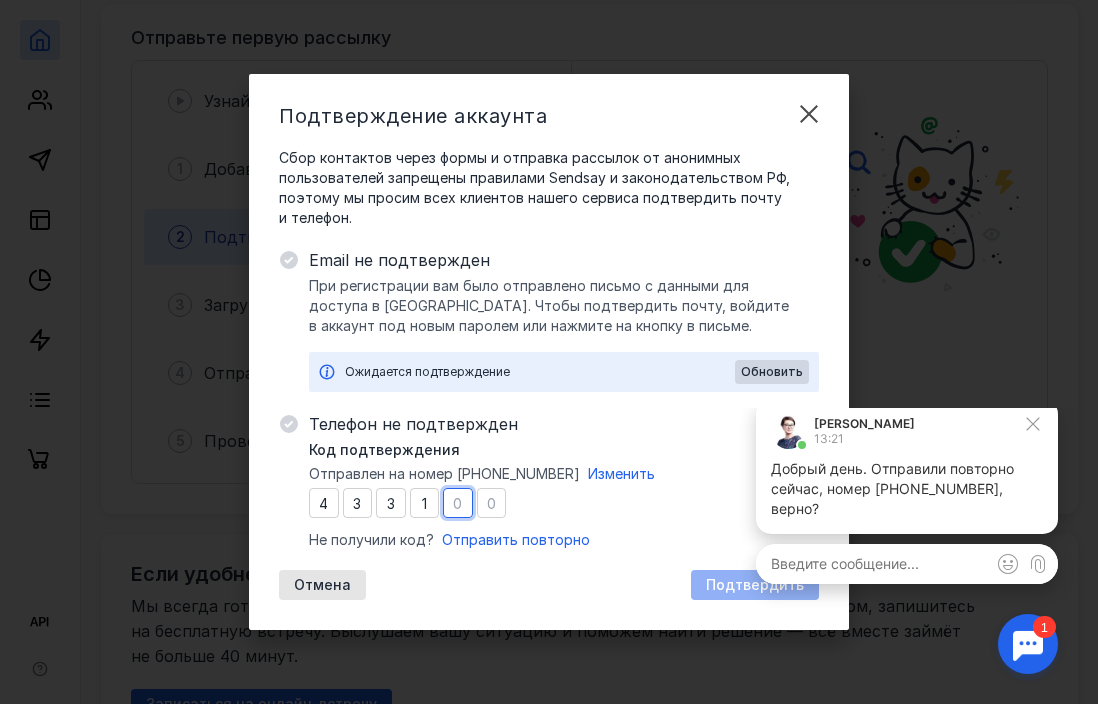 type on "4" 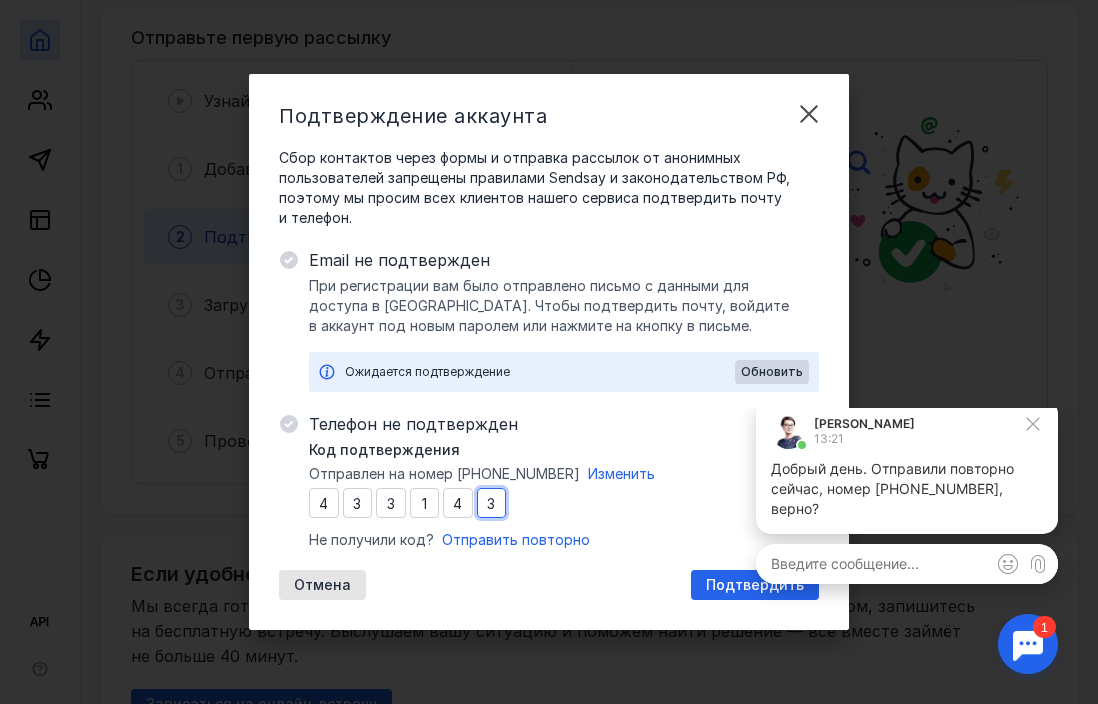 type on "3" 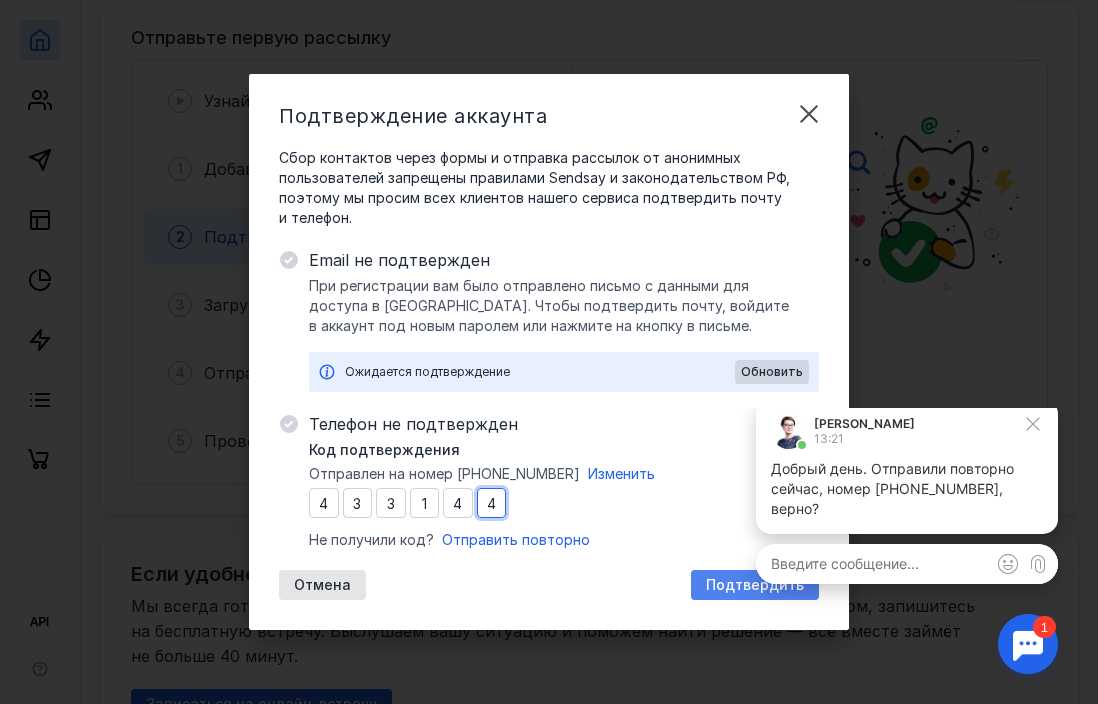 type on "4" 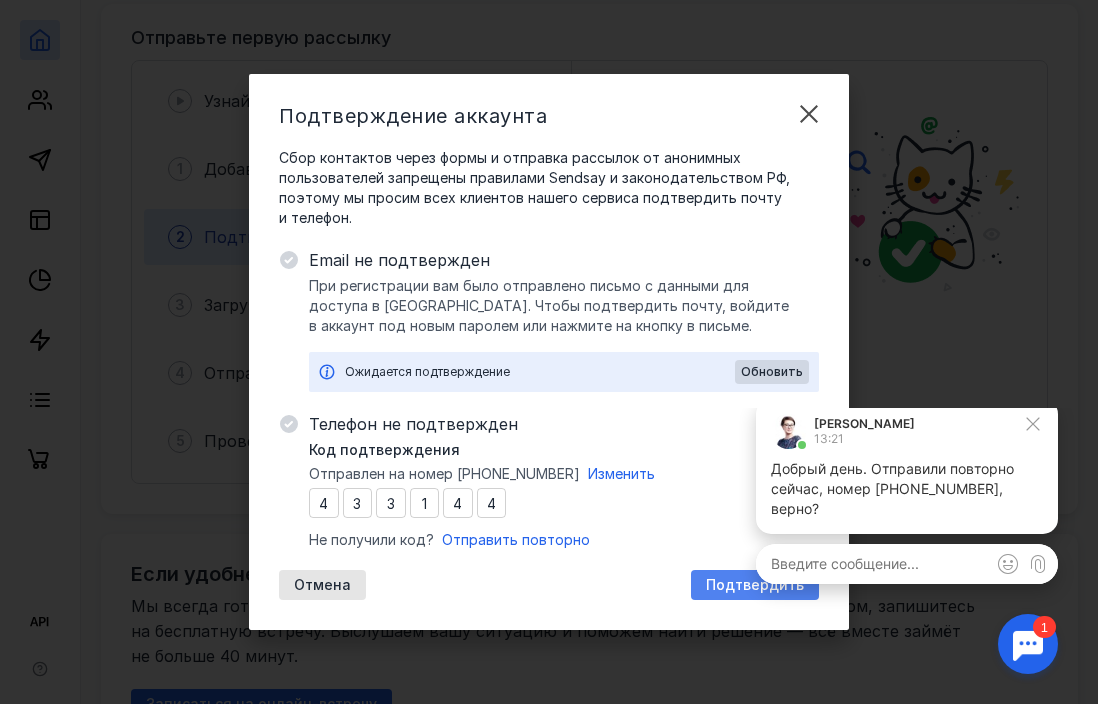 click on "Подтвердить" at bounding box center (755, 585) 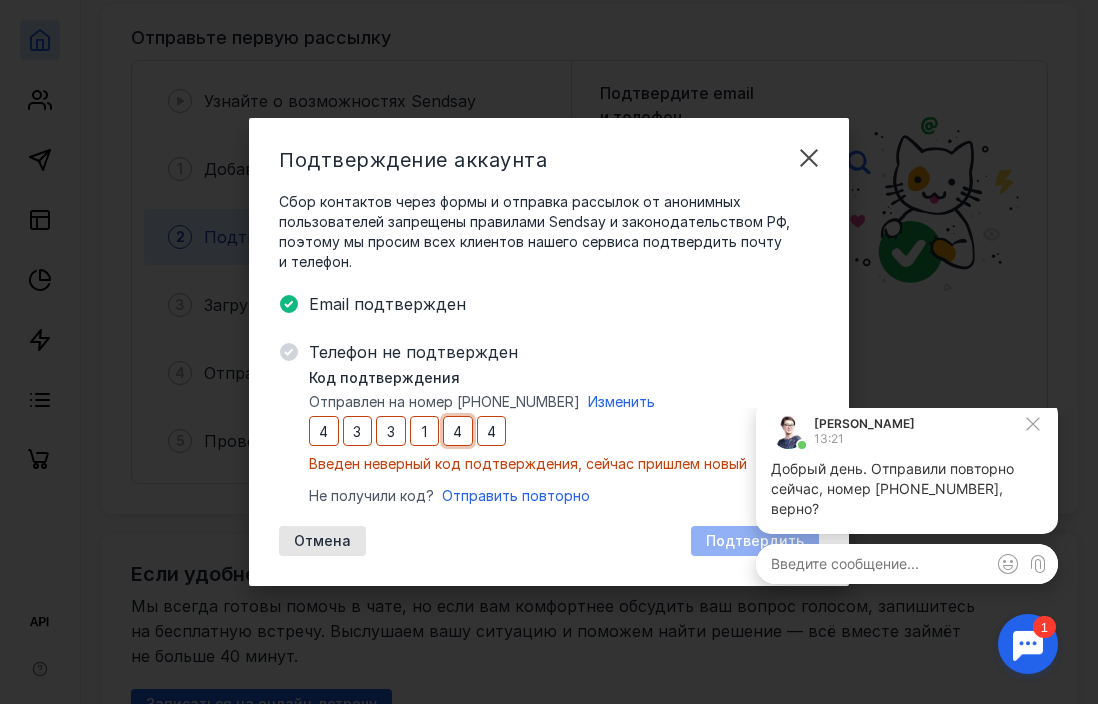 type 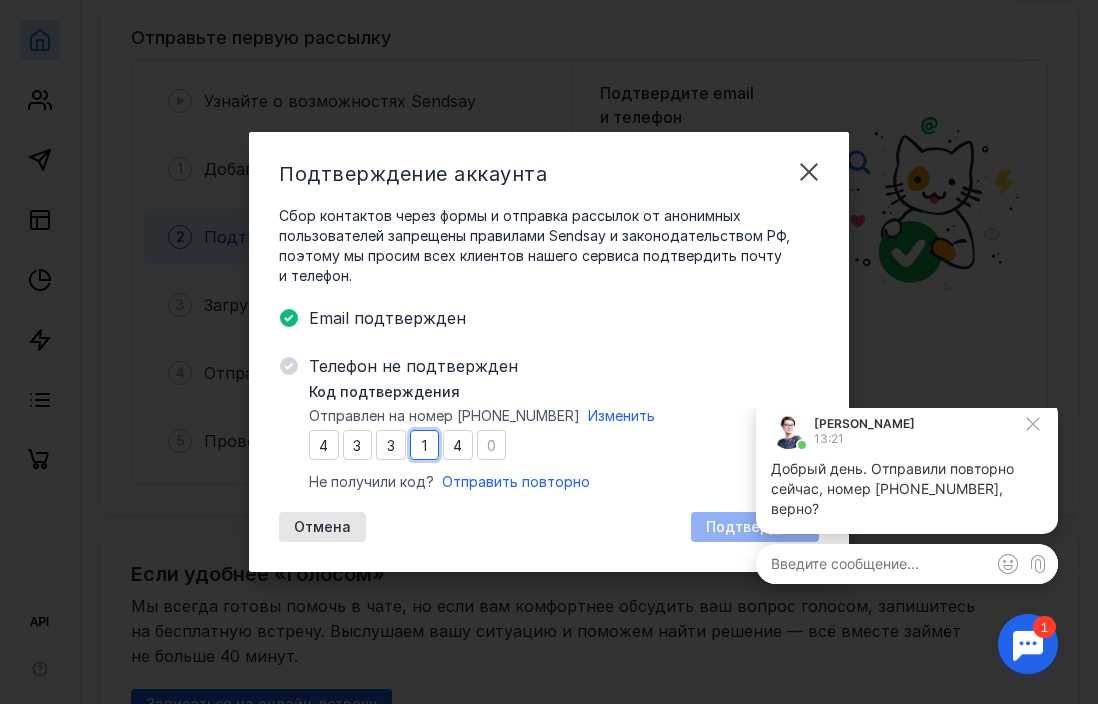 type 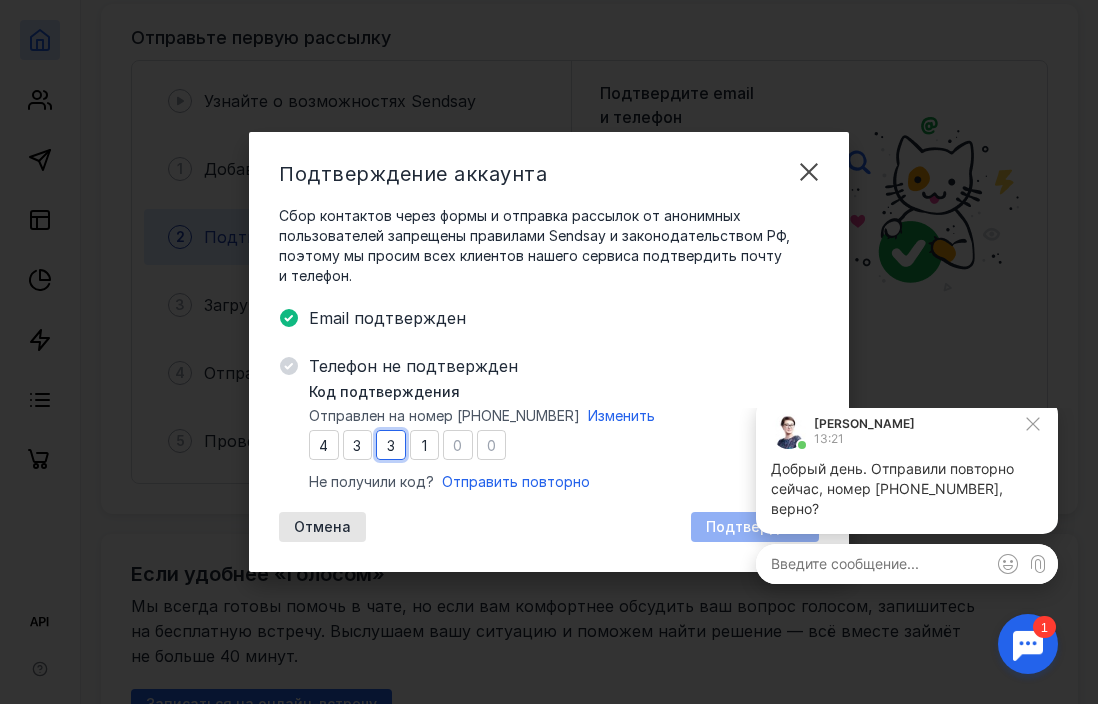 type 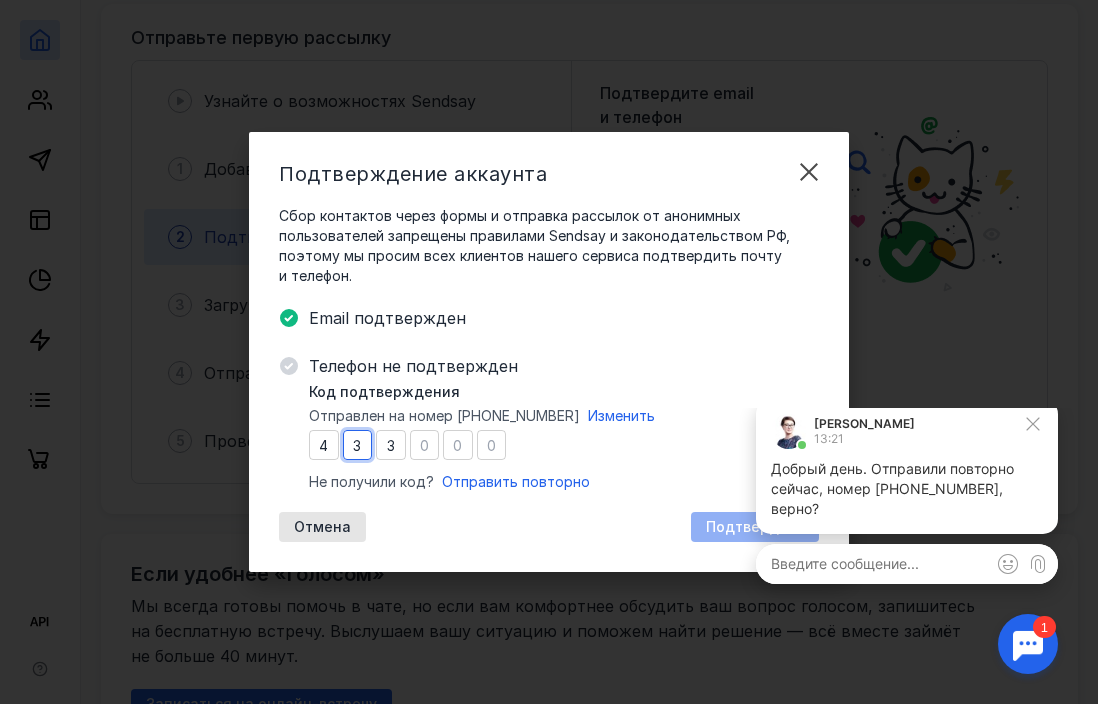 type 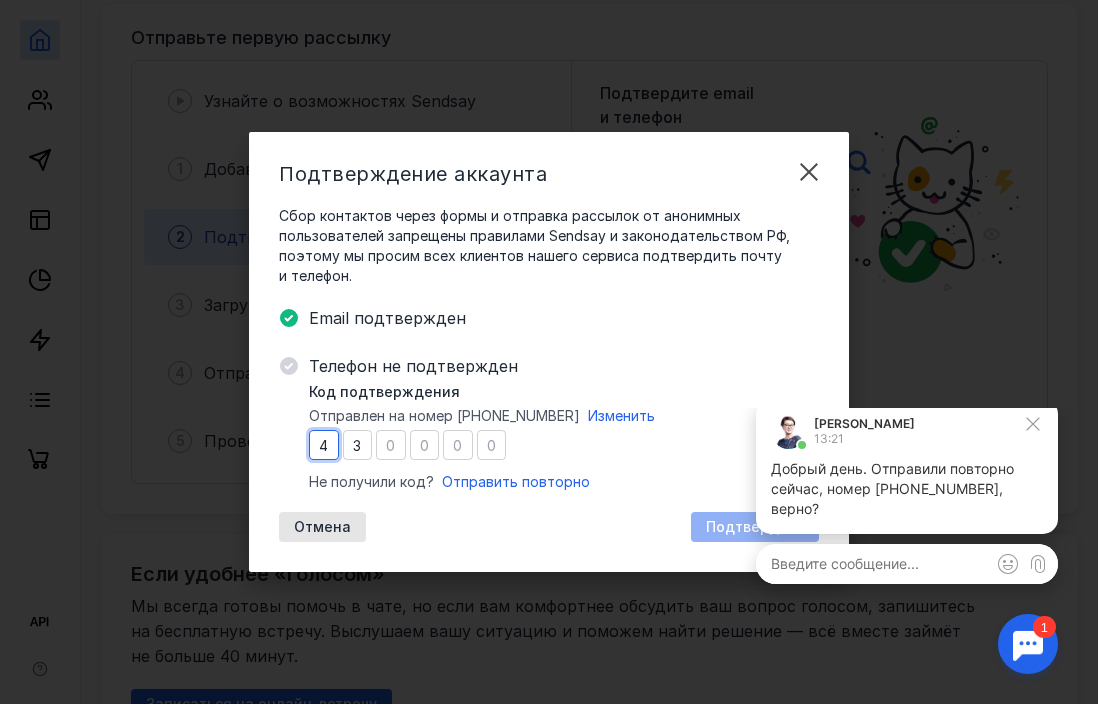 type 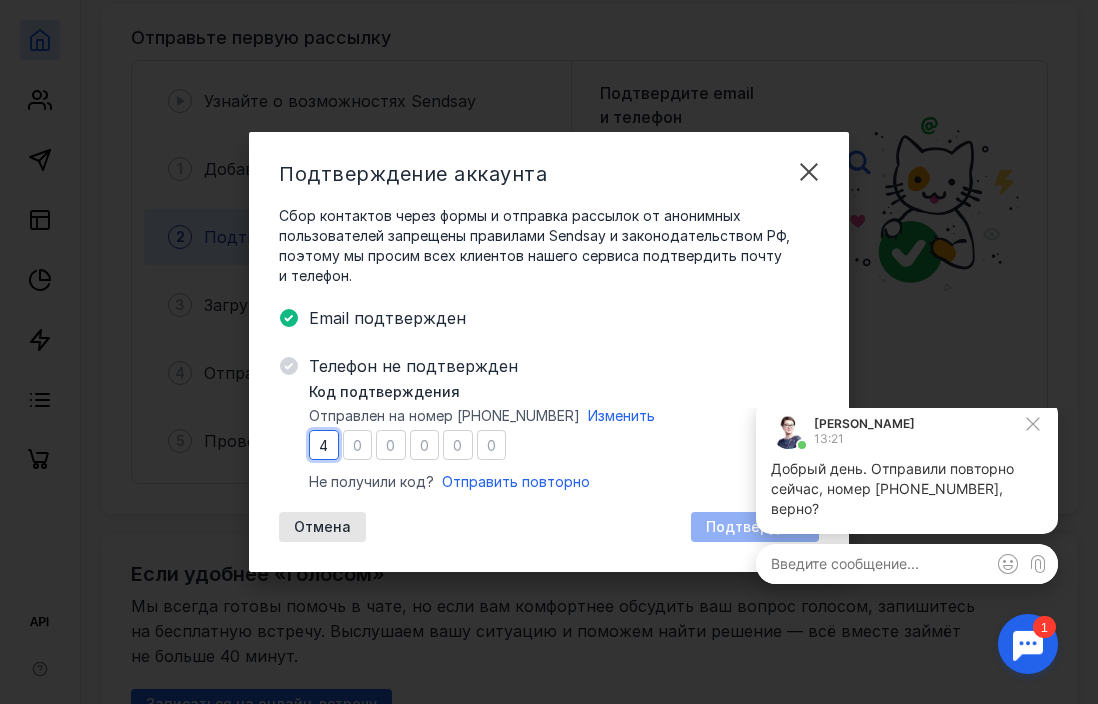 type 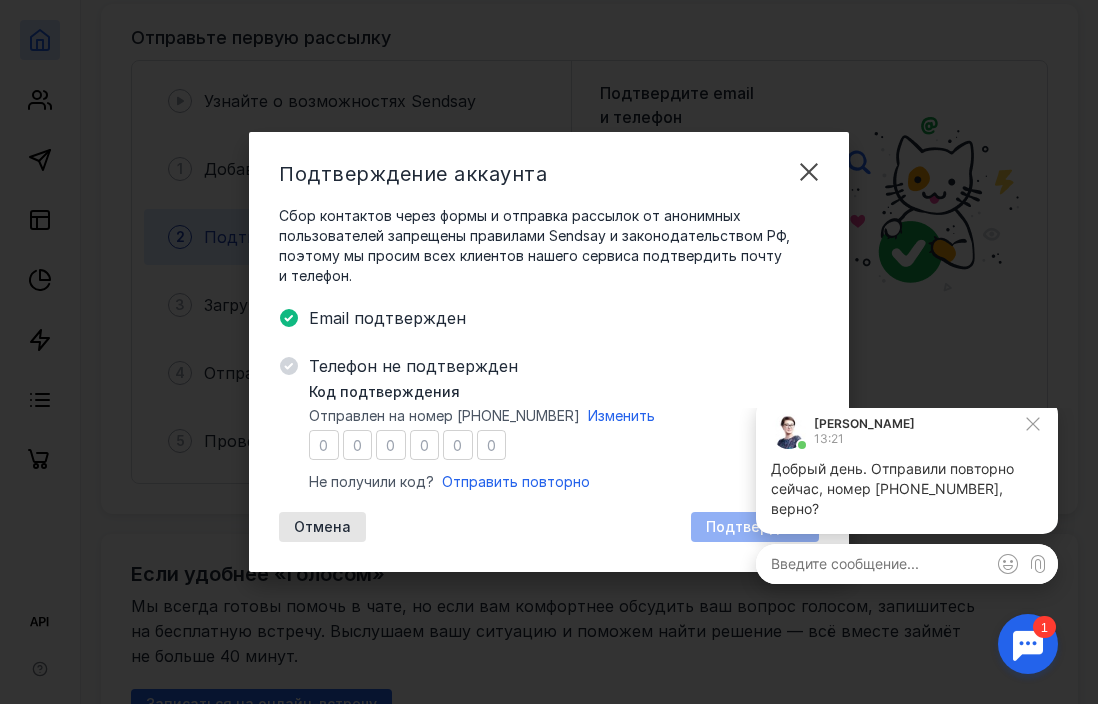 click on "Добрый день. Отправили повторно сейчас, номер [PHONE_NUMBER], верно?" at bounding box center [907, 489] 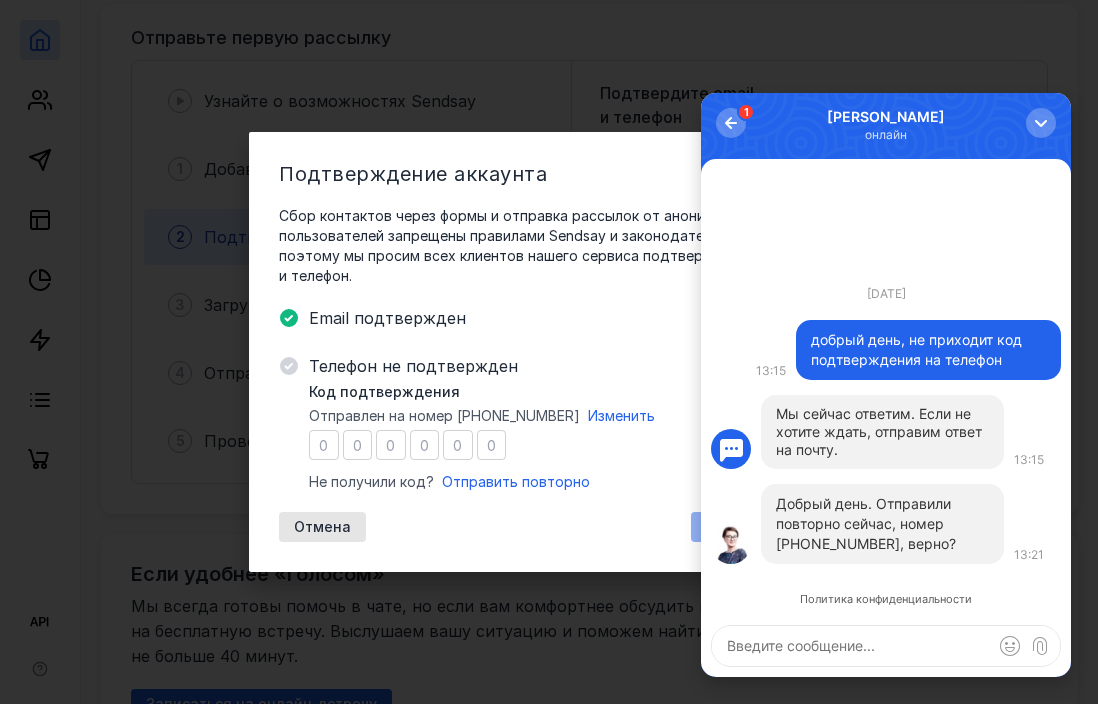 scroll, scrollTop: 0, scrollLeft: 0, axis: both 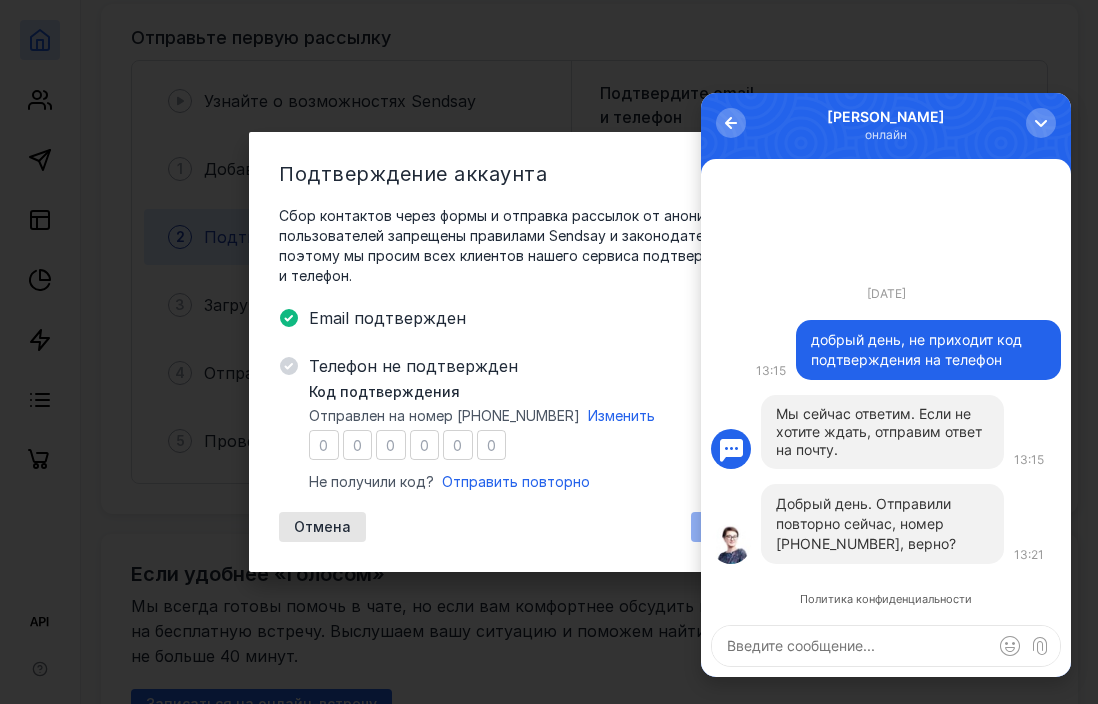 click at bounding box center [886, 646] 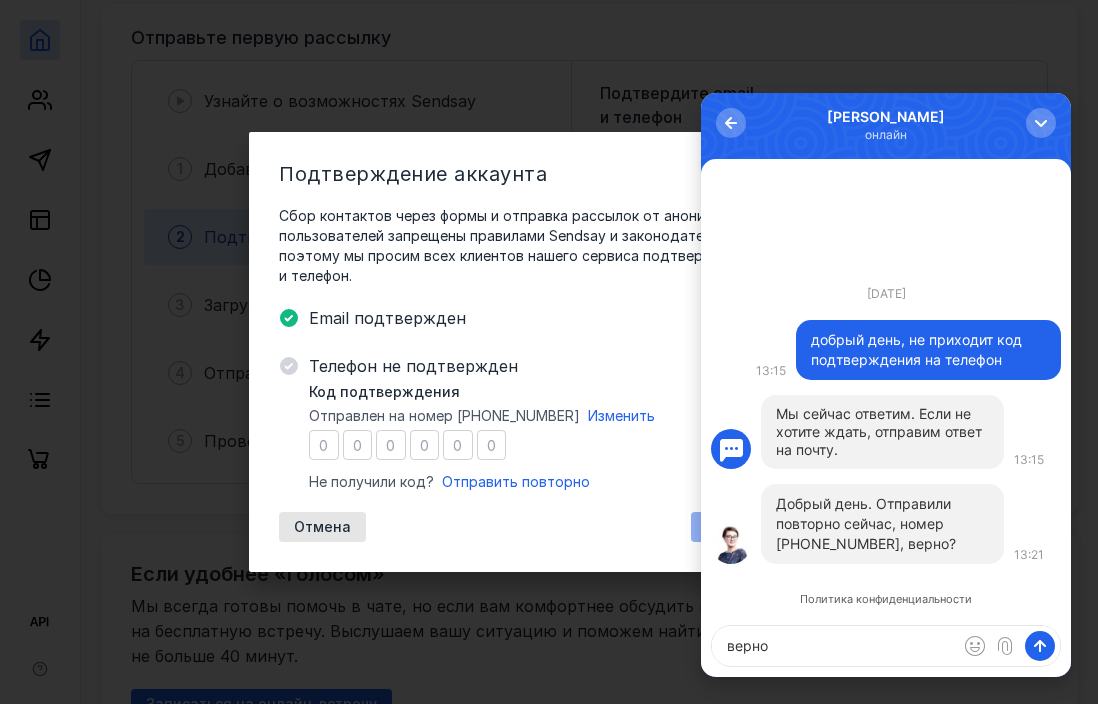type on "верно" 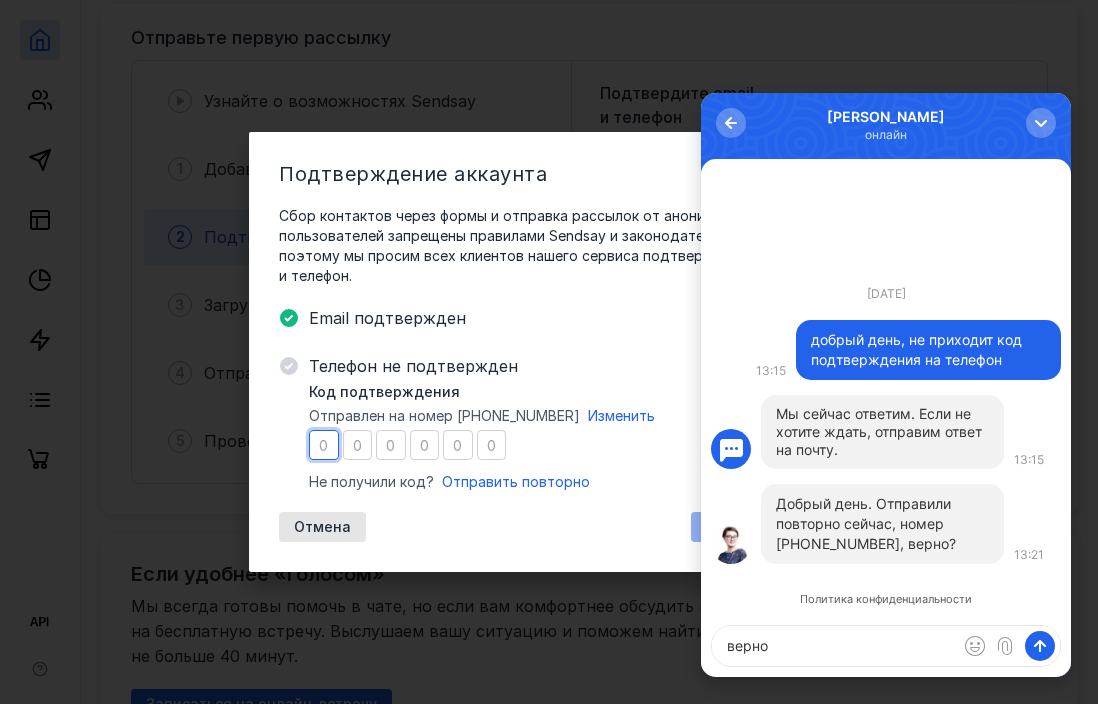 click at bounding box center (324, 445) 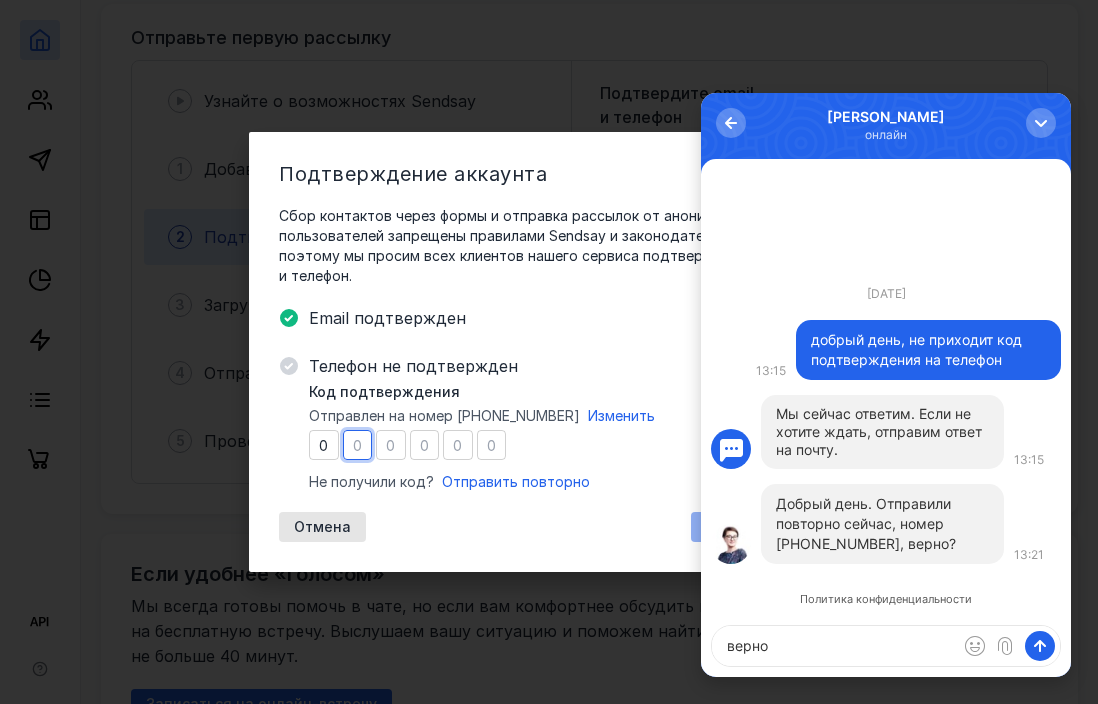 type on "4" 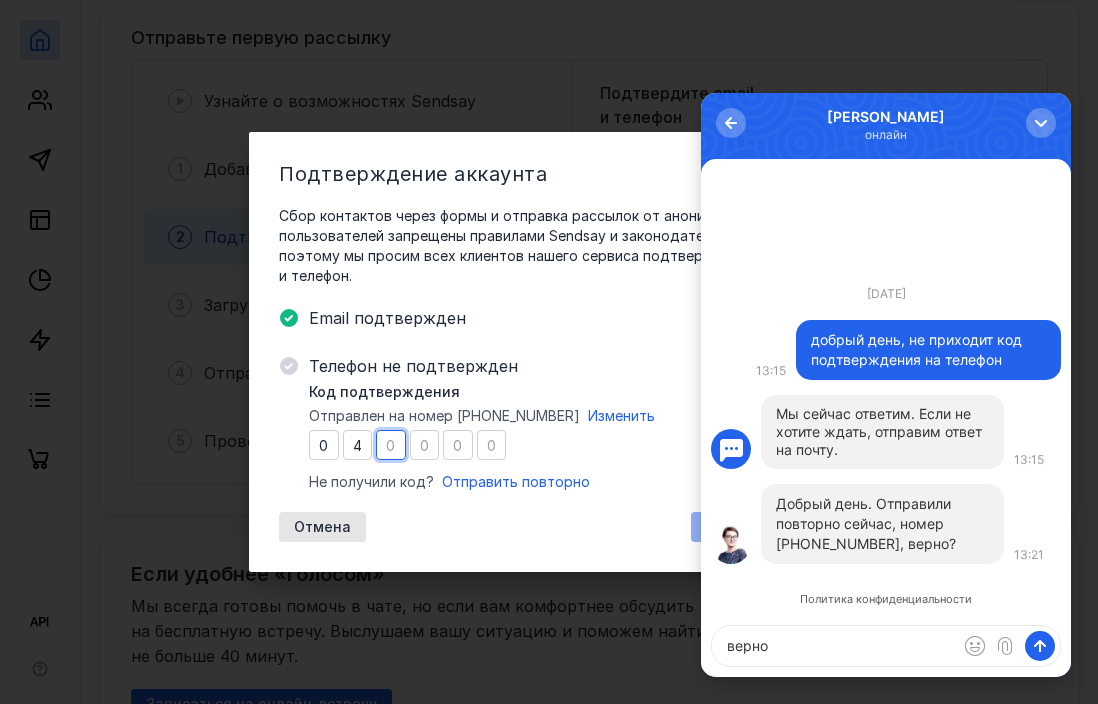 type on "5" 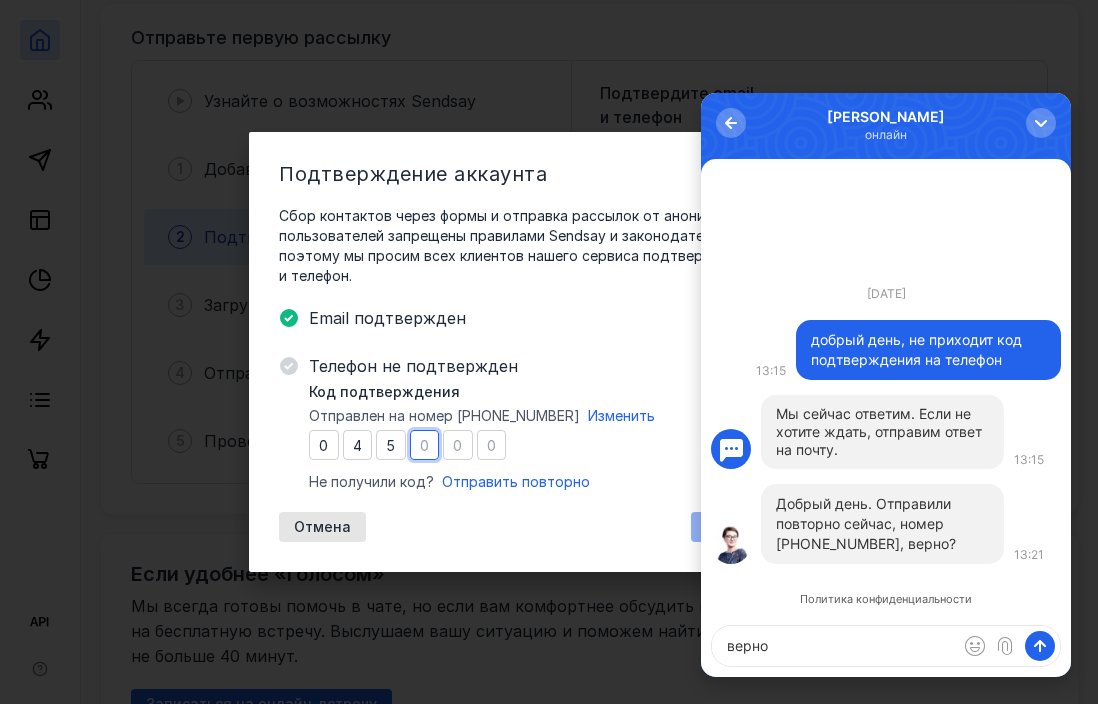 type on "3" 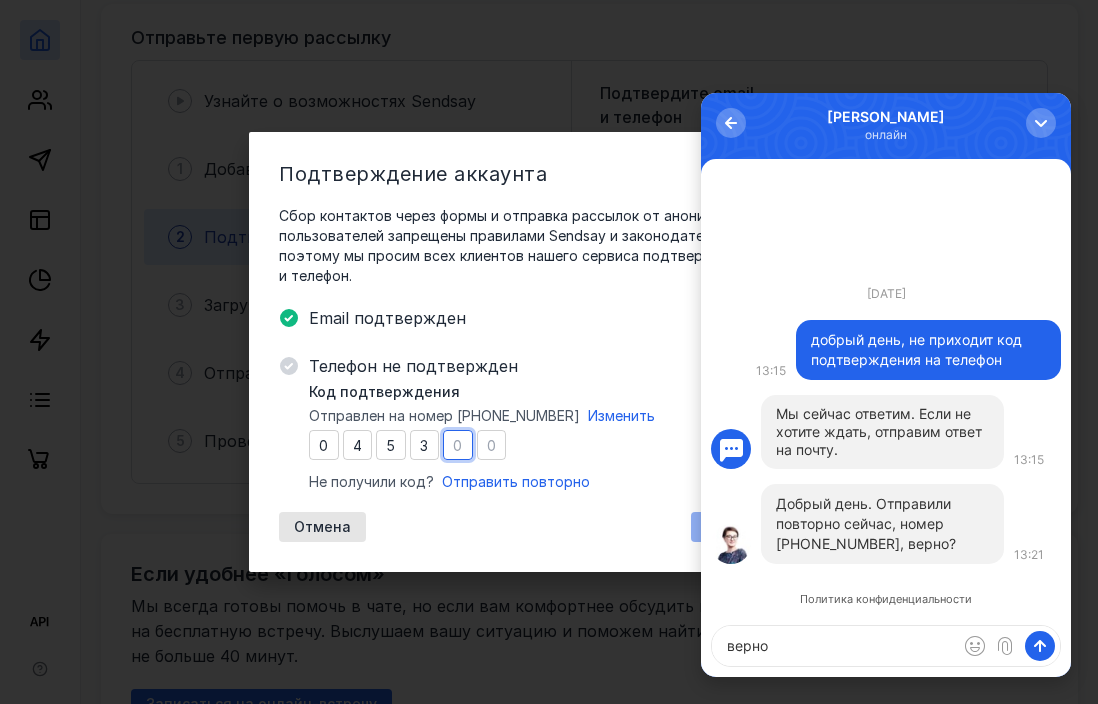 type on "2" 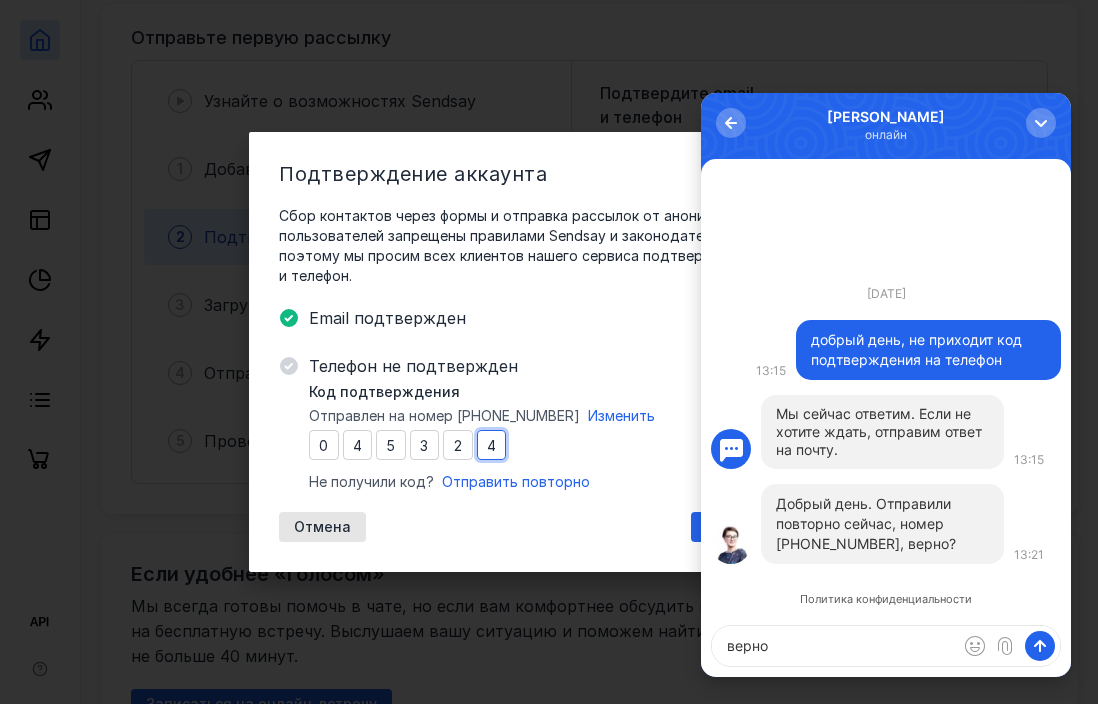 type on "4" 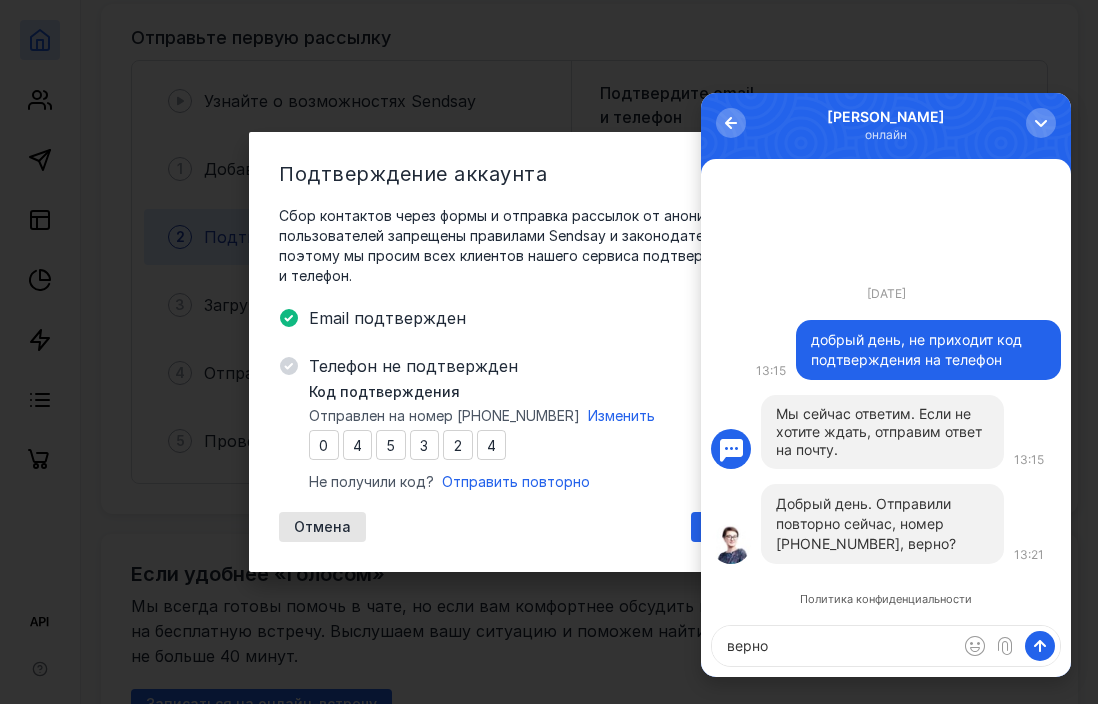 drag, startPoint x: 563, startPoint y: 549, endPoint x: 655, endPoint y: 518, distance: 97.082436 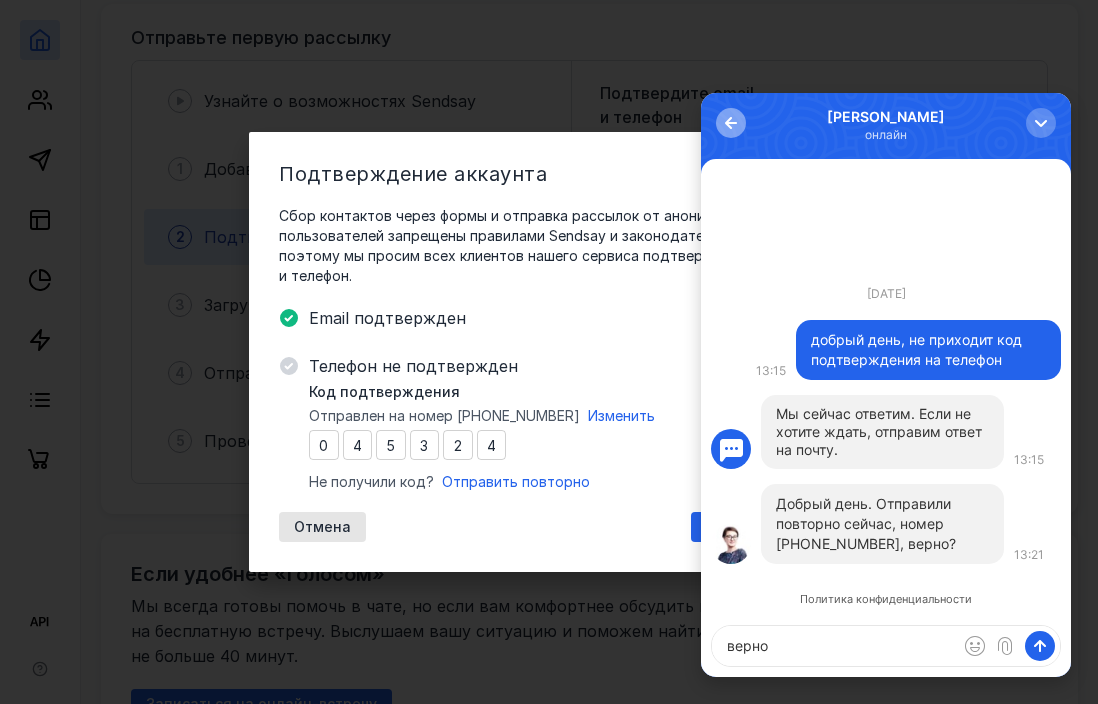 click at bounding box center [731, 123] 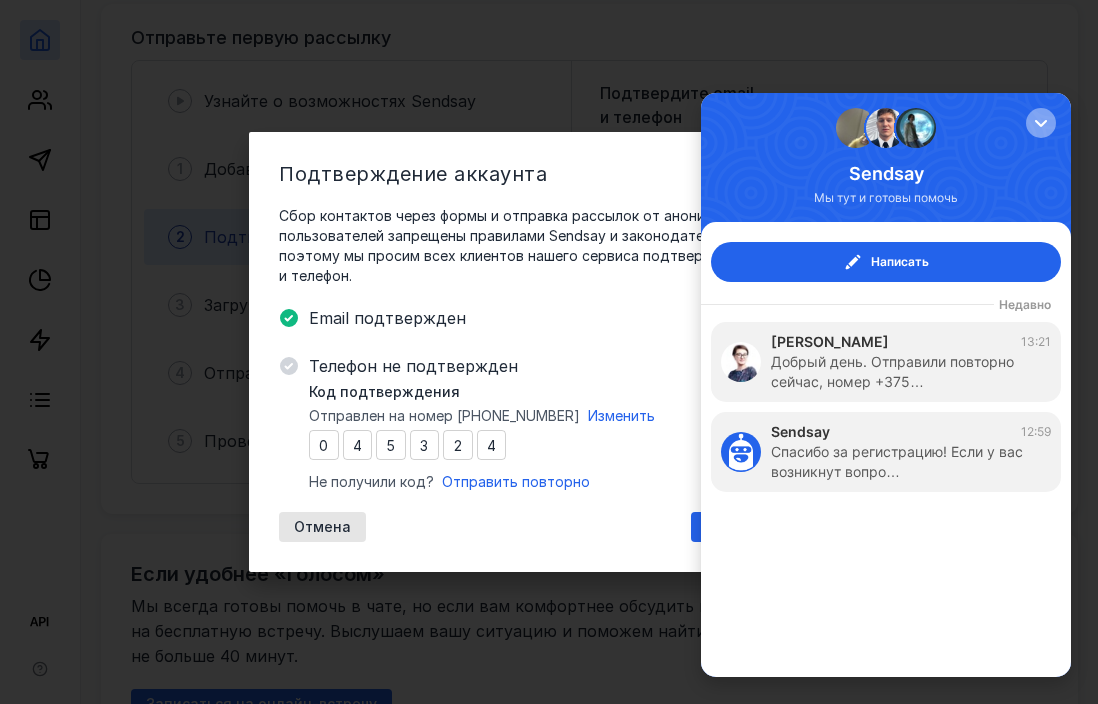 click at bounding box center (1041, 123) 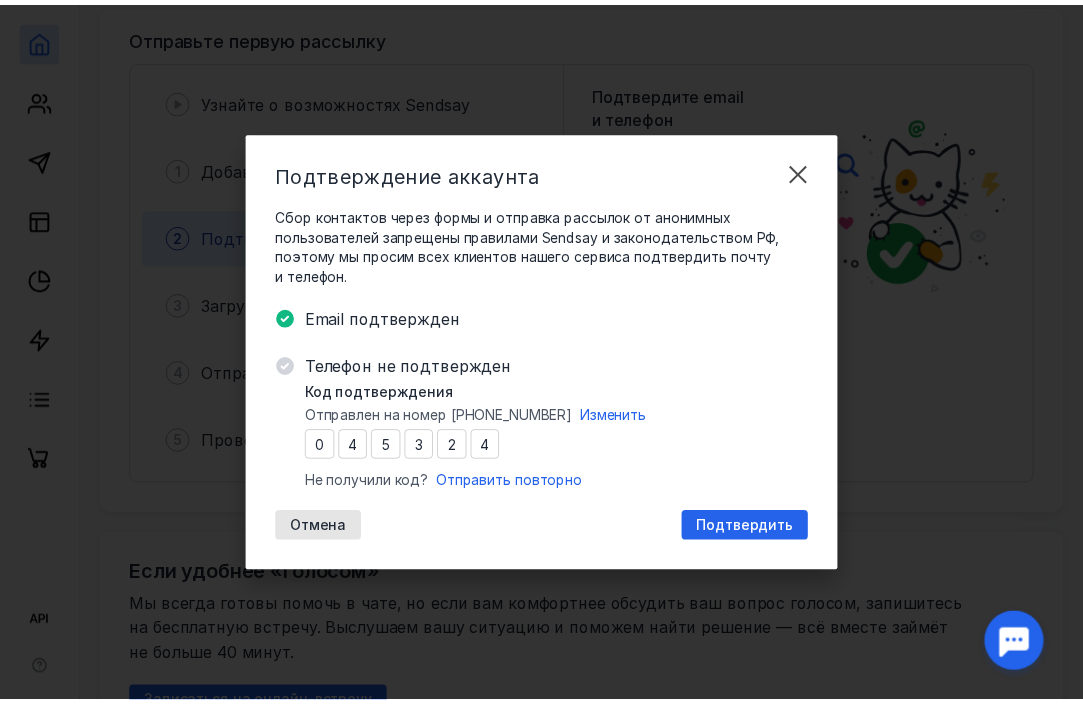 scroll, scrollTop: 0, scrollLeft: 0, axis: both 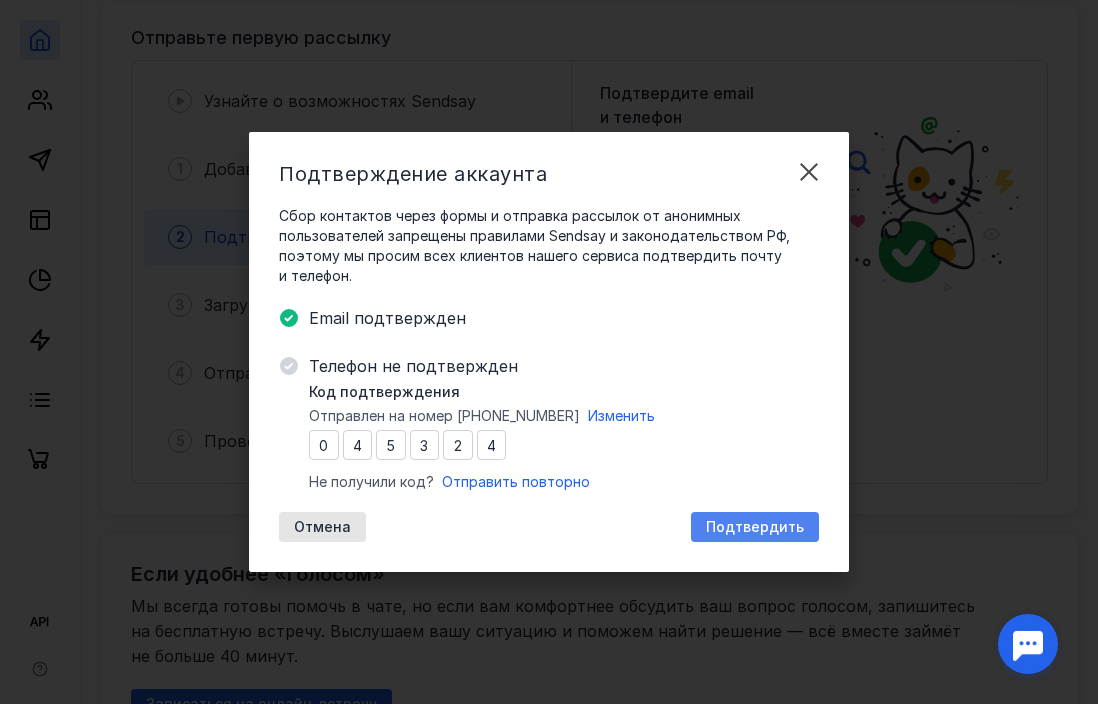 click on "Подтвердить" at bounding box center [755, 527] 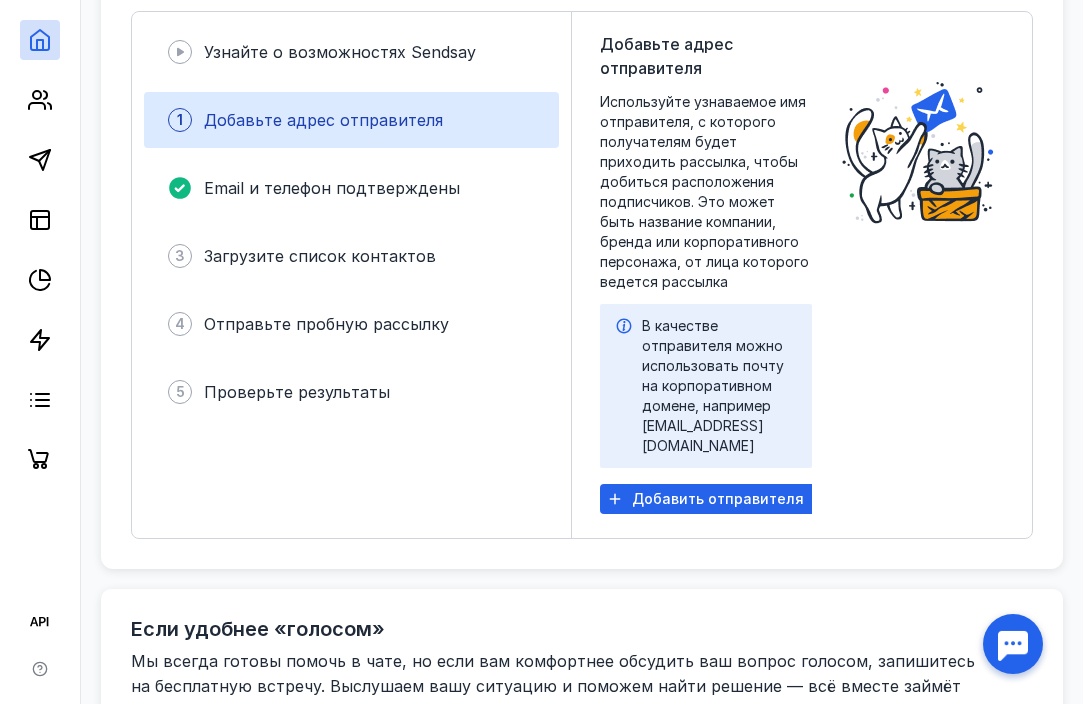 scroll, scrollTop: 0, scrollLeft: 0, axis: both 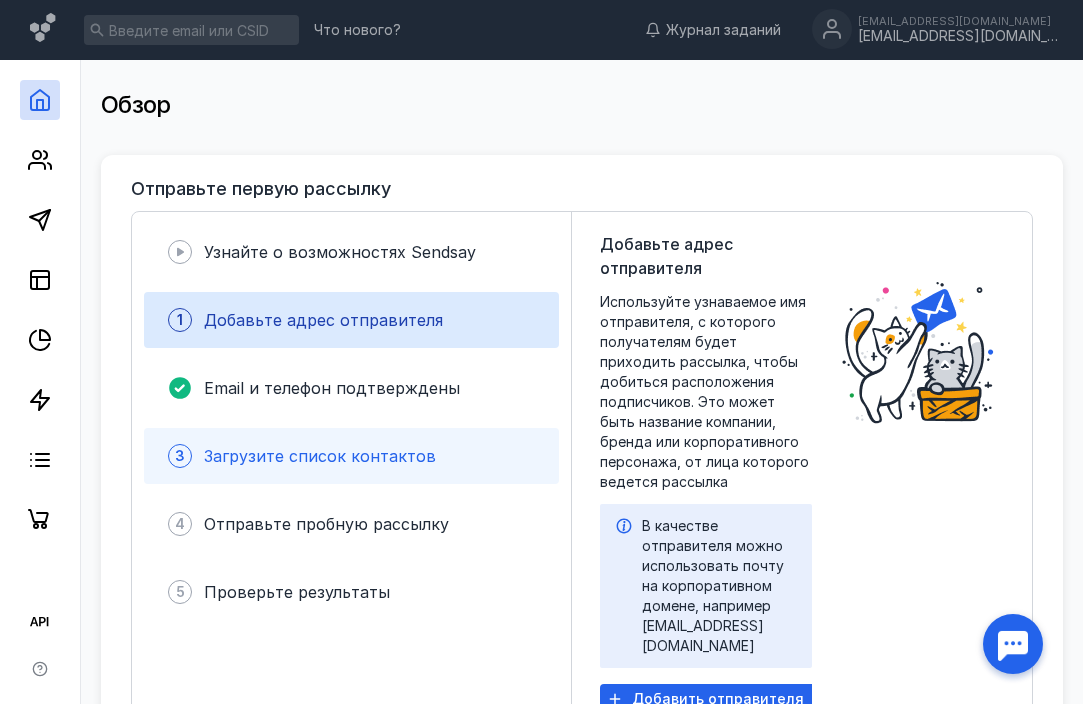 click on "Загрузите список контактов" at bounding box center [320, 456] 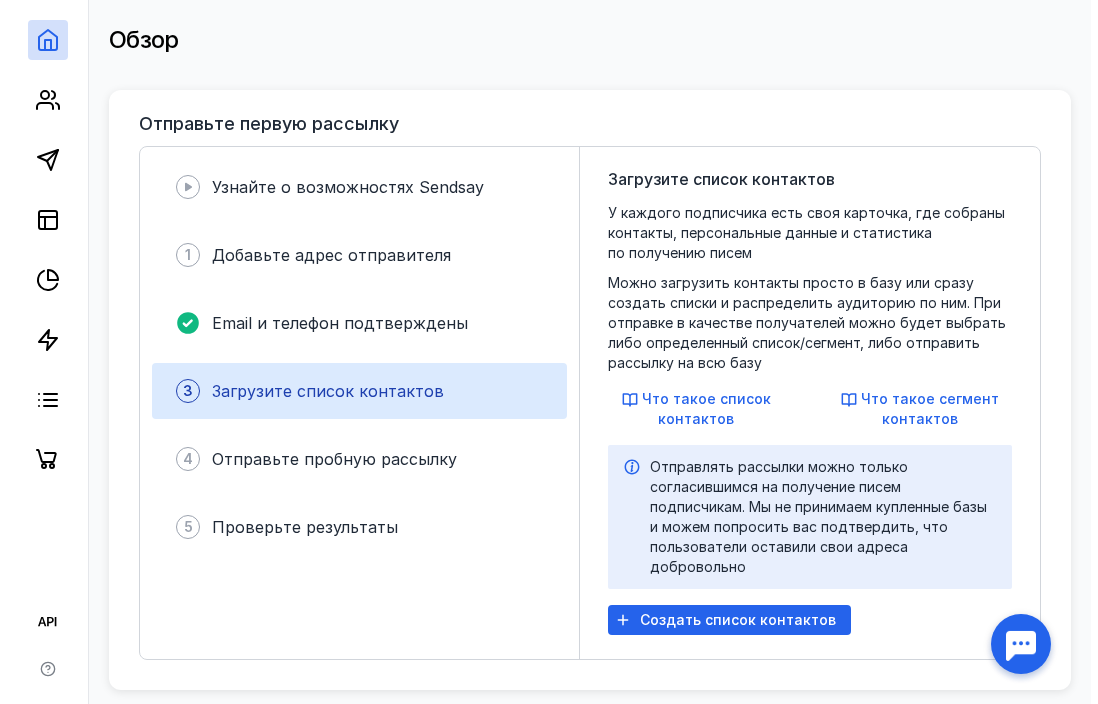 scroll, scrollTop: 100, scrollLeft: 0, axis: vertical 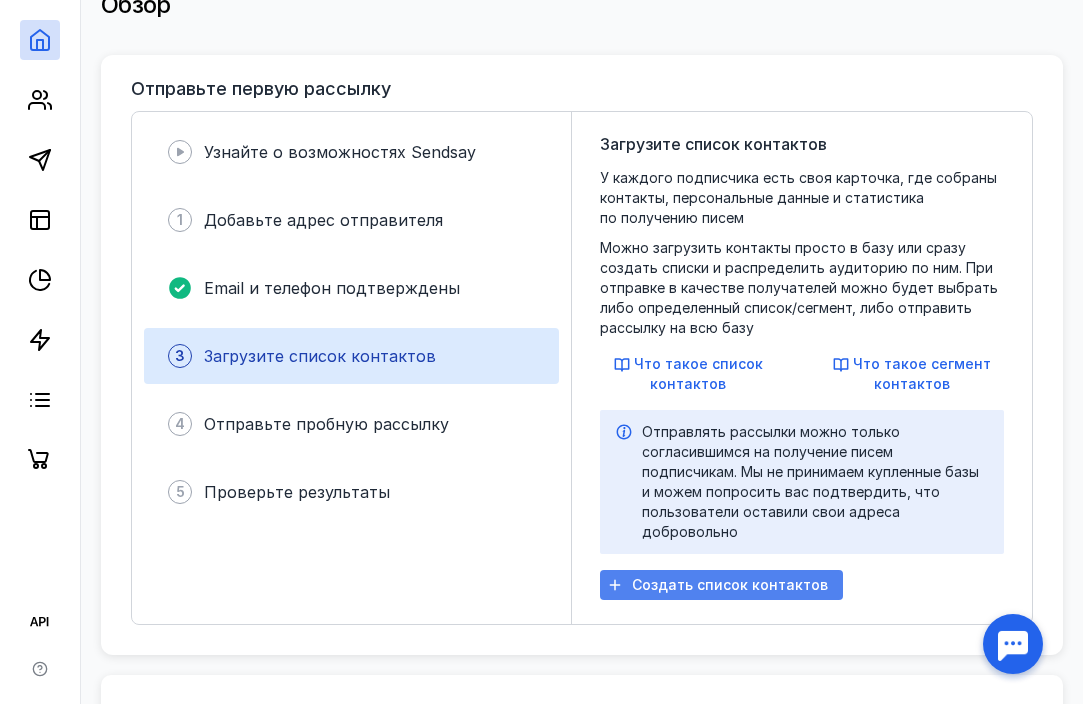 click on "Создать список контактов" at bounding box center [730, 585] 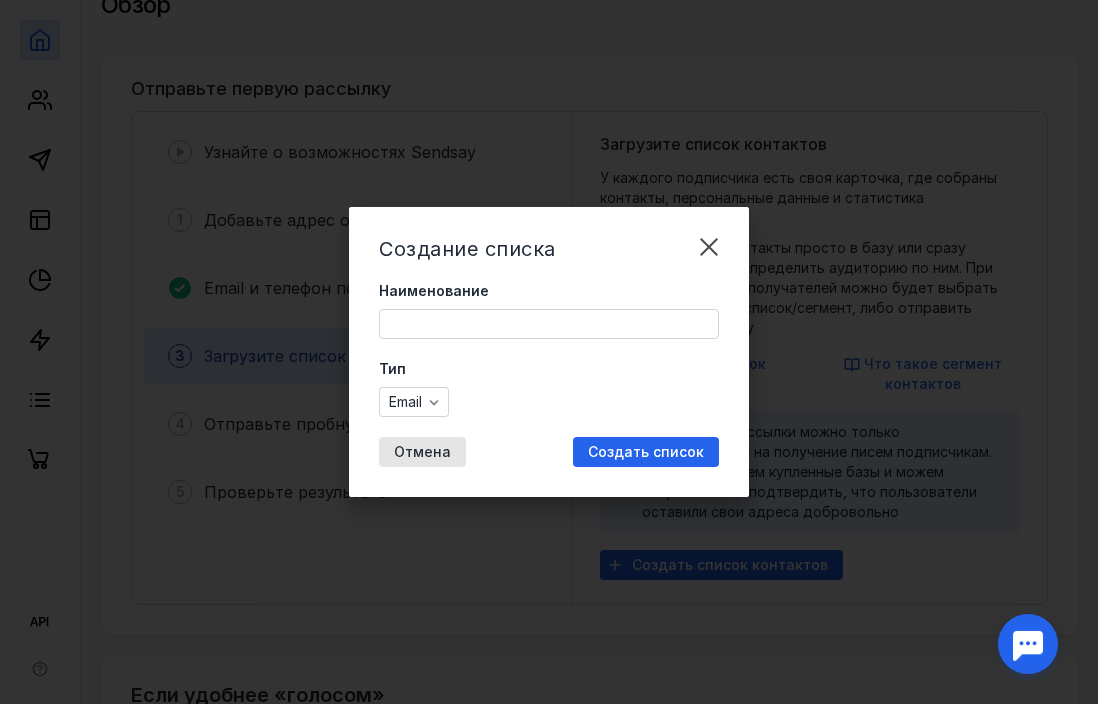 click on "Наименование" at bounding box center (549, 324) 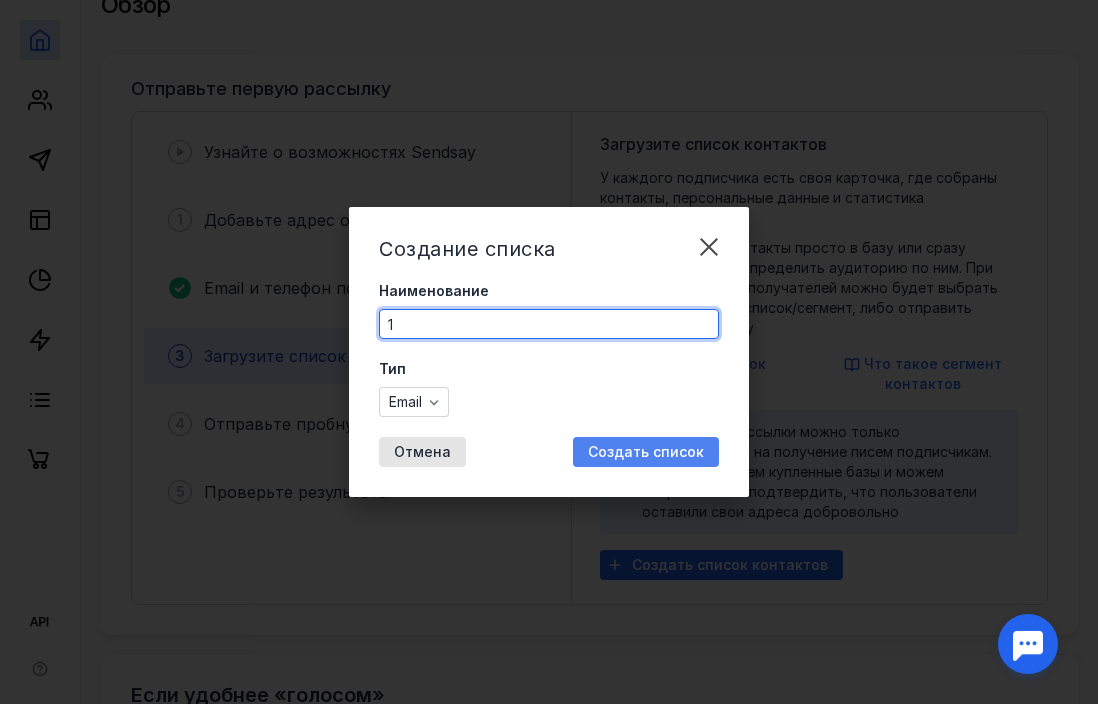type on "1" 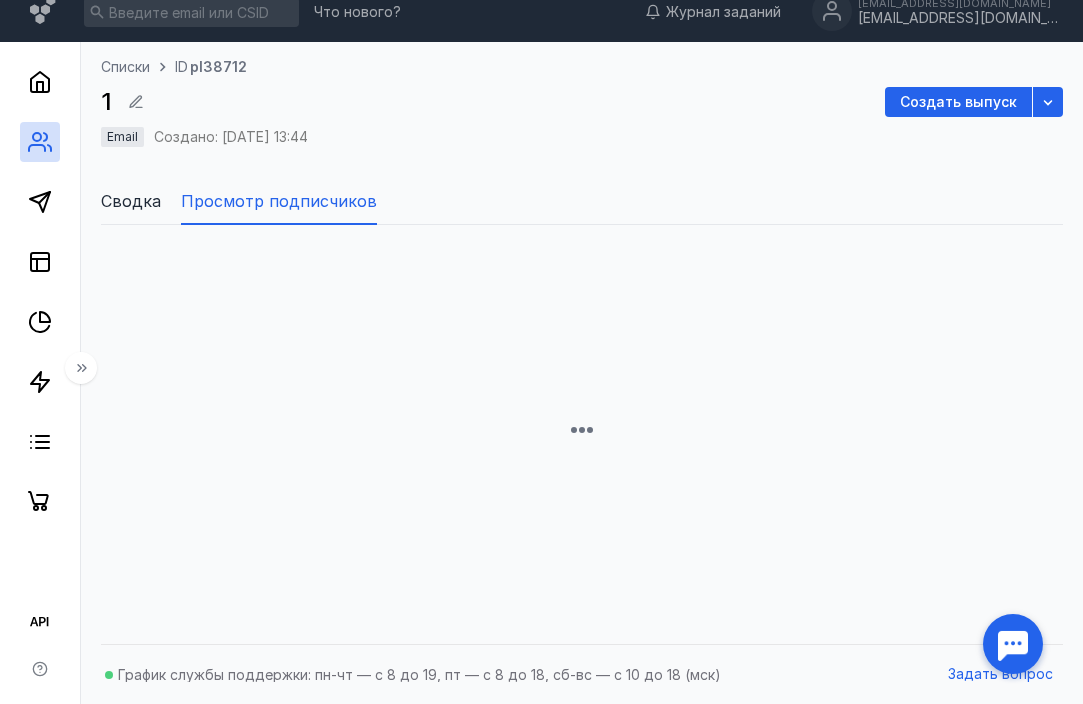 scroll, scrollTop: 100, scrollLeft: 0, axis: vertical 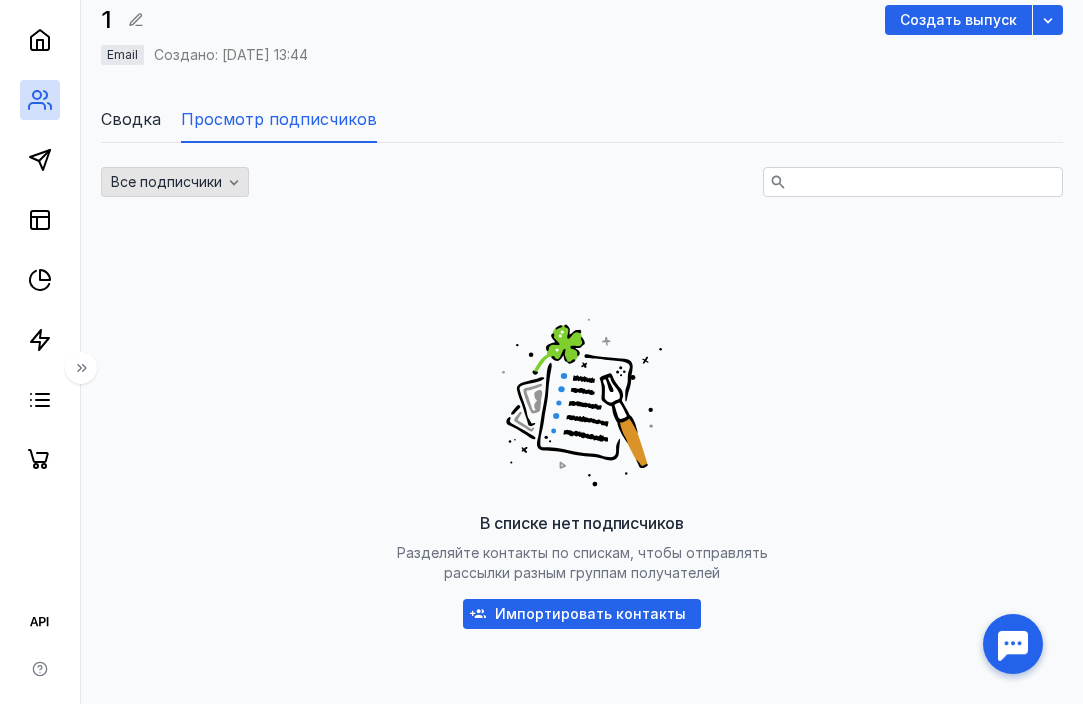 click on "Все подписчики" at bounding box center [166, 182] 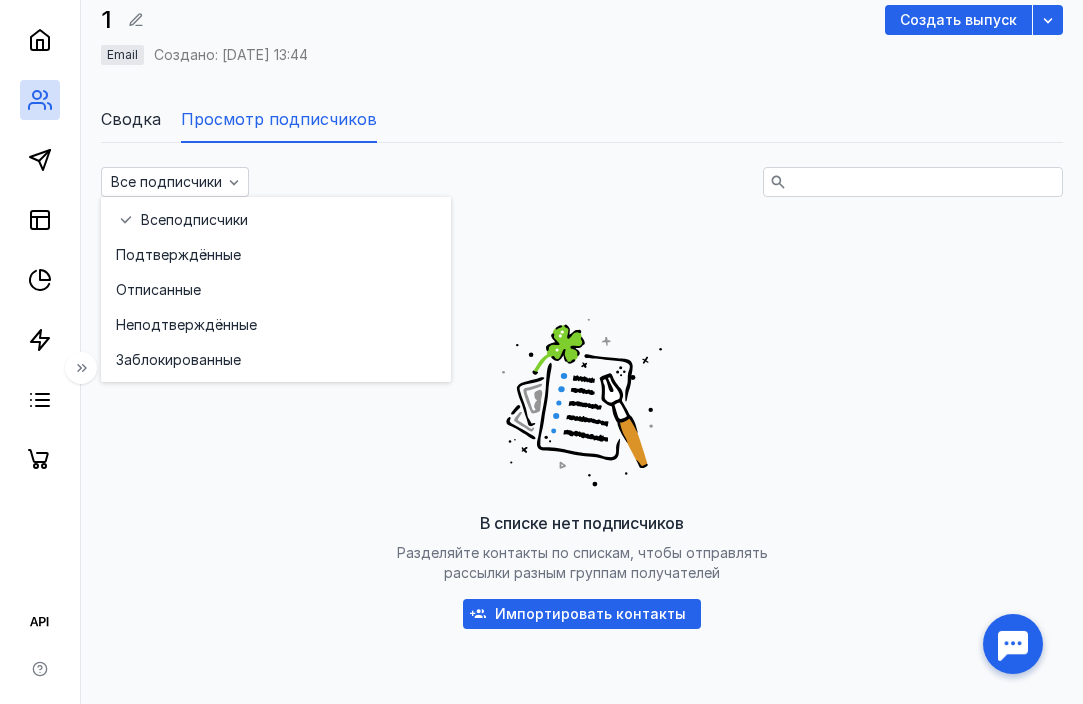 click on "В списке нет подписчиков Разделяйте контакты по спискам, чтобы отправлять рассылки разным группам получателей Импортировать контакты" at bounding box center [582, 467] 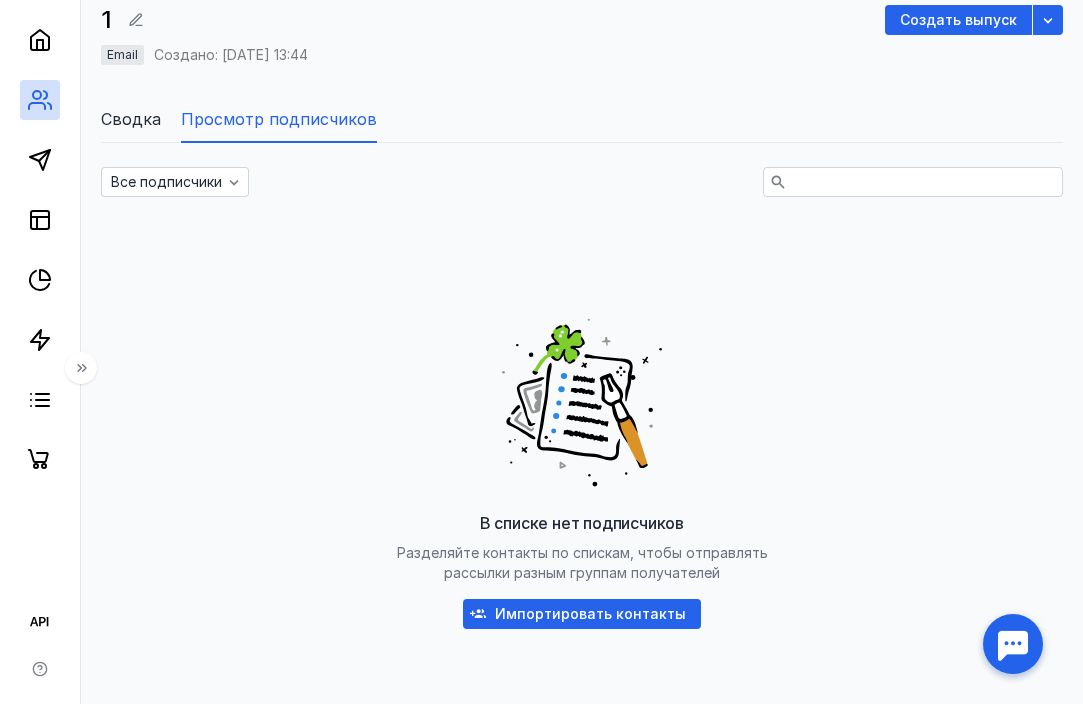click at bounding box center (1013, 644) 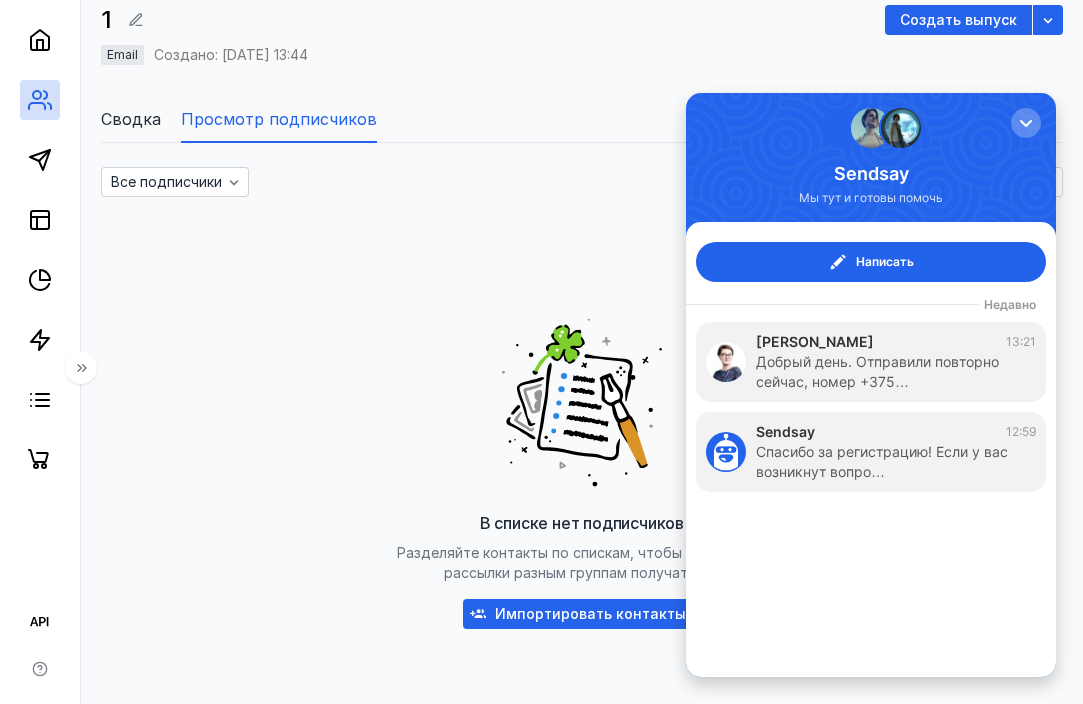 scroll, scrollTop: 0, scrollLeft: 0, axis: both 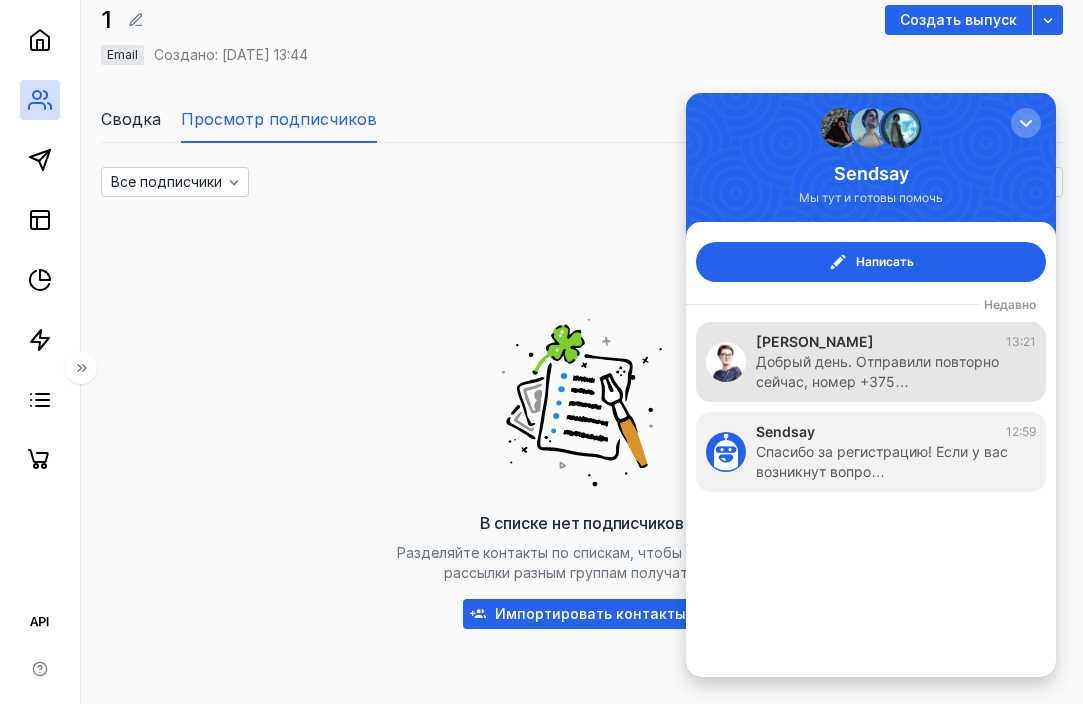click on "Добрый день. Отправили повторно сейчас, номер +375…" at bounding box center [886, 372] 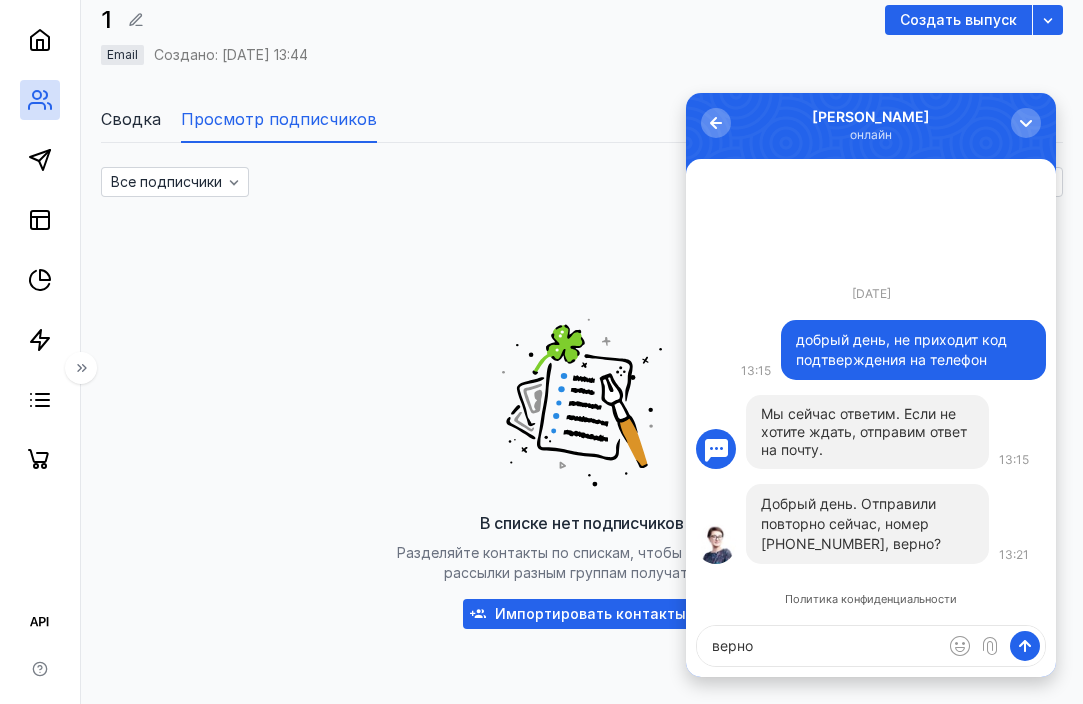 click on "верно" at bounding box center [871, 646] 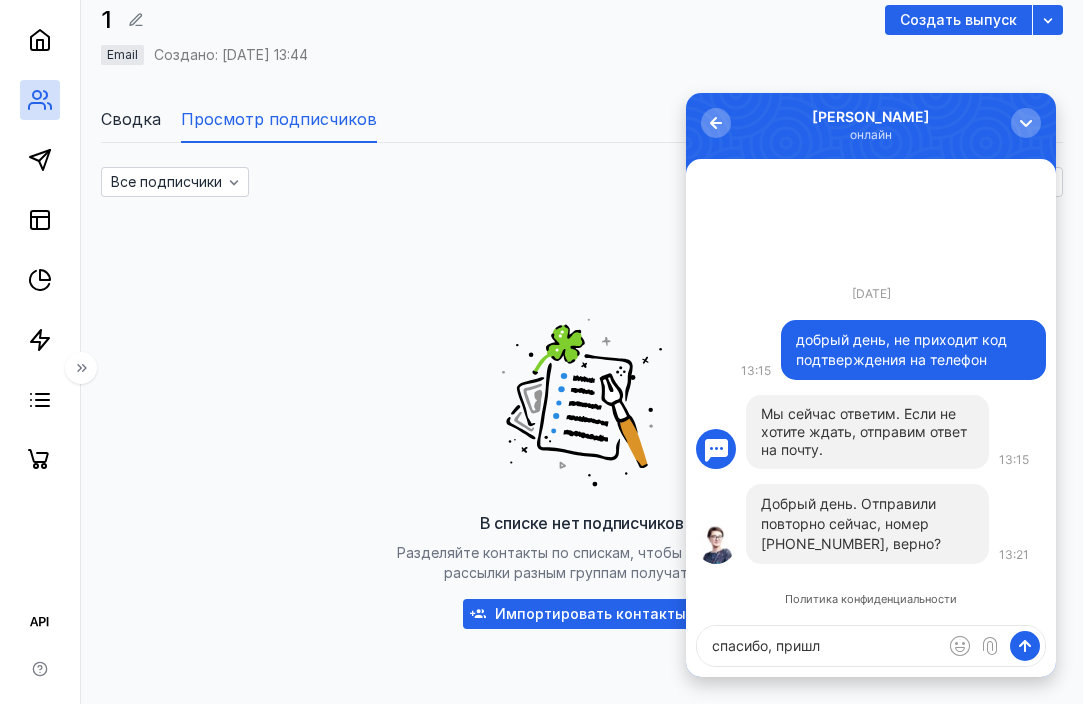 type on "спасибо, пришло" 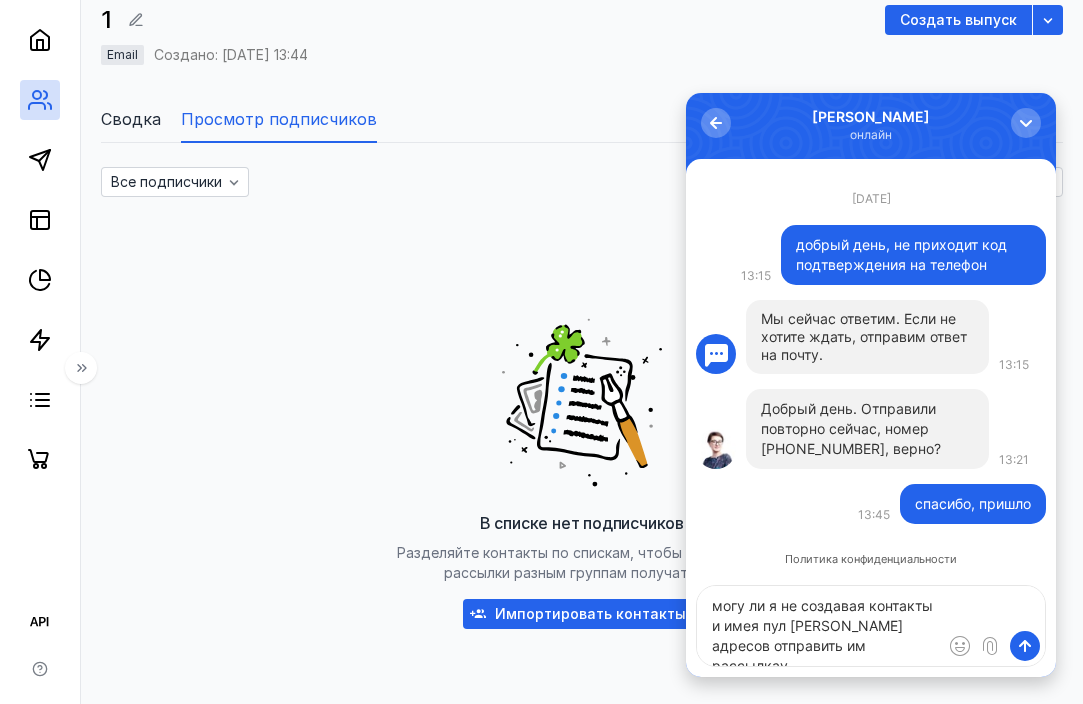 type on "могу ли я не создавая контакты и имея пул [PERSON_NAME] адресов отправить им рассылкау?" 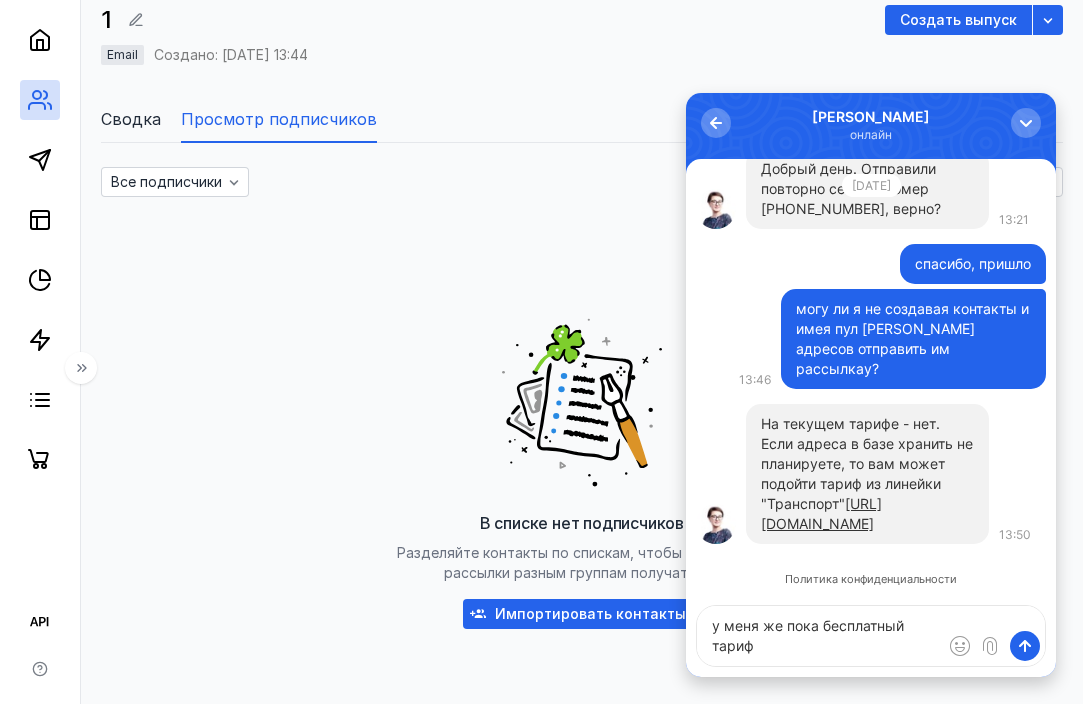 type on "у меня же пока бесплатный тариф?" 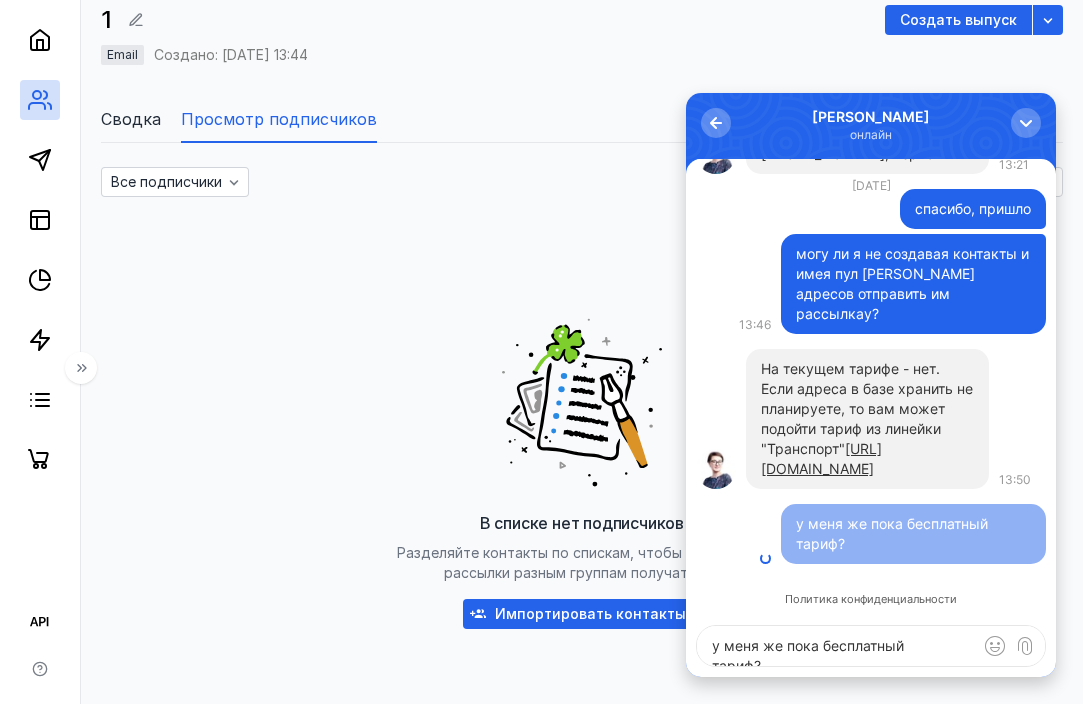 type 